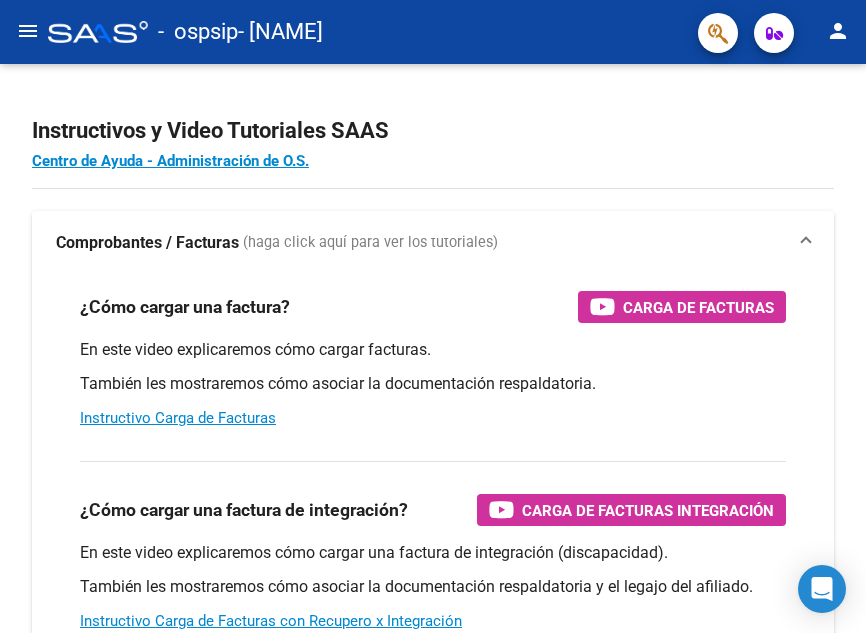 scroll, scrollTop: 0, scrollLeft: 0, axis: both 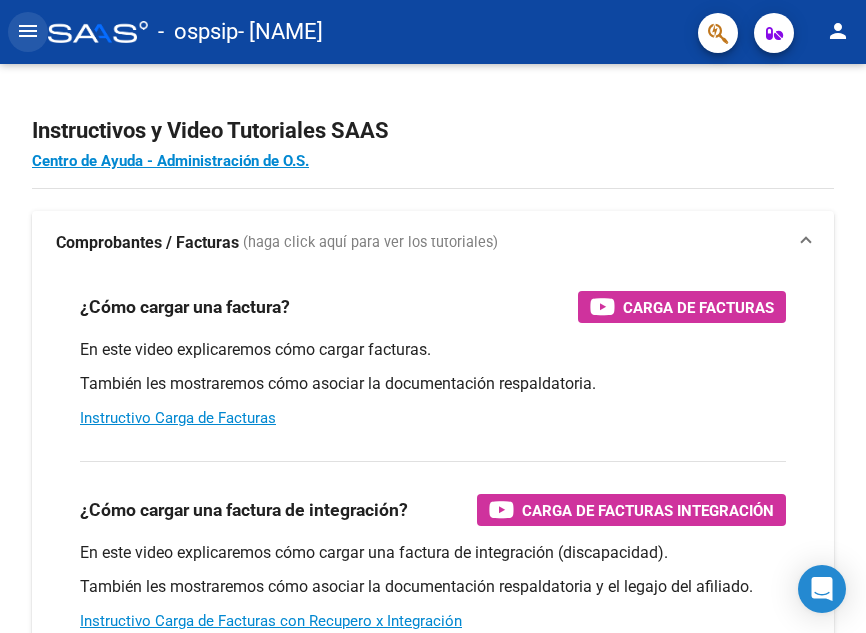 click on "menu" 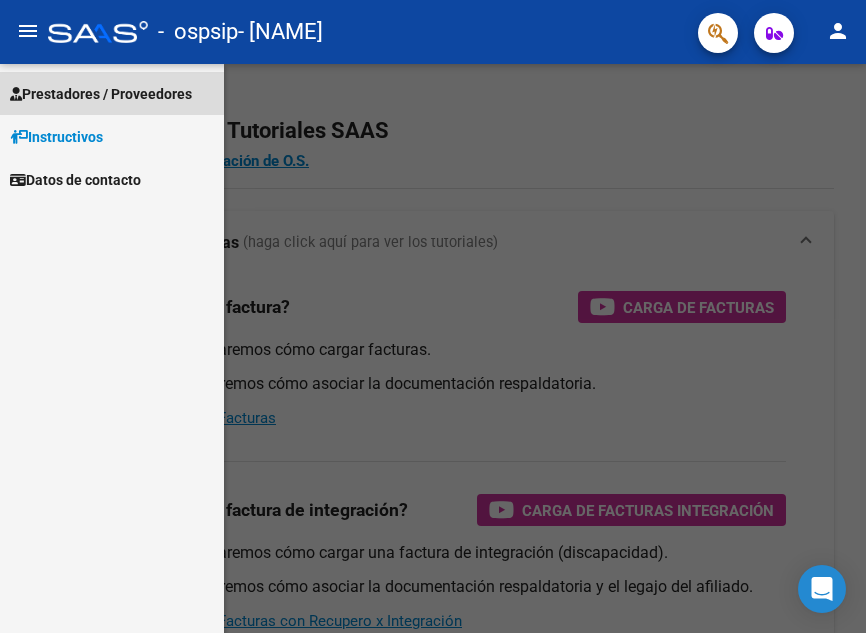 click on "Prestadores / Proveedores" at bounding box center [101, 94] 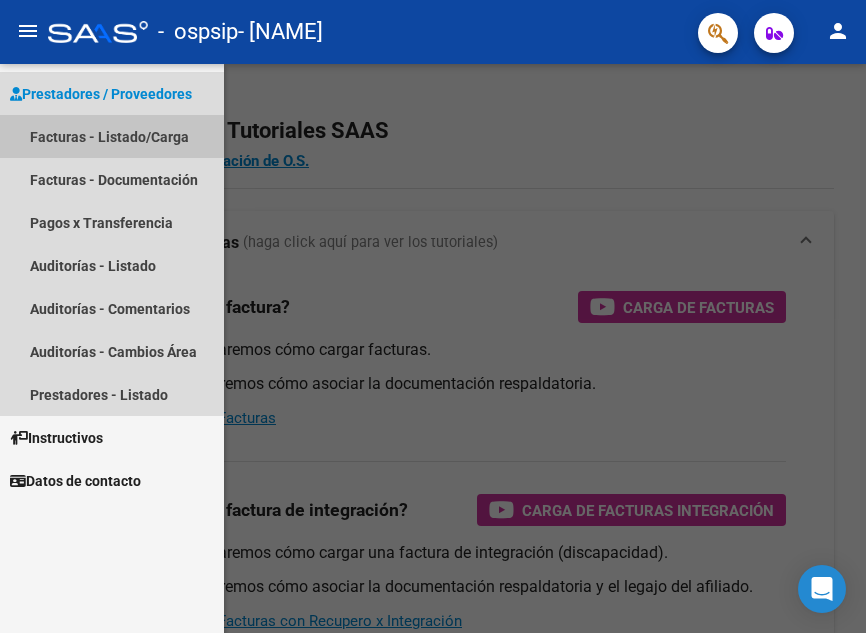 click on "Facturas - Listado/Carga" at bounding box center (112, 136) 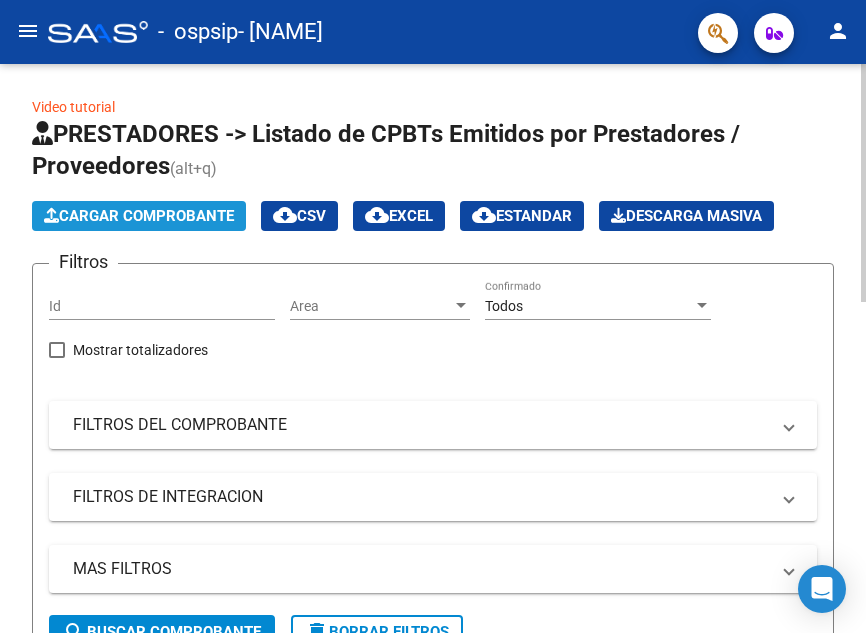 click on "Cargar Comprobante" 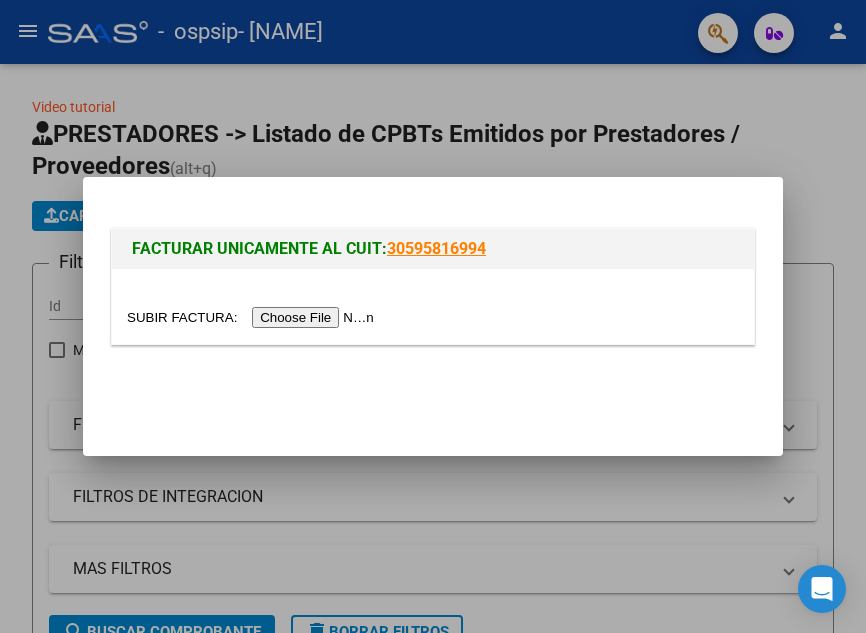 click at bounding box center (253, 317) 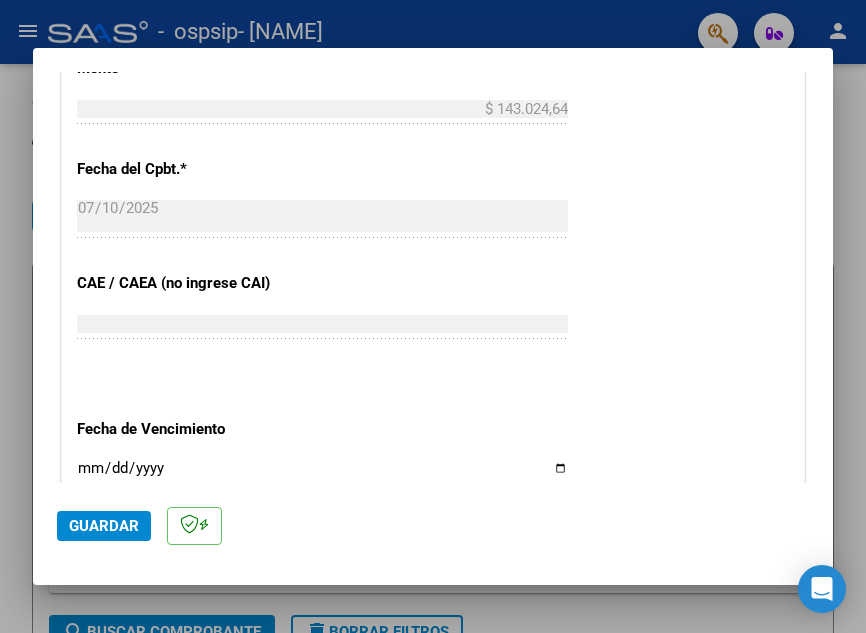 drag, startPoint x: 508, startPoint y: 355, endPoint x: 572, endPoint y: 493, distance: 152.11838 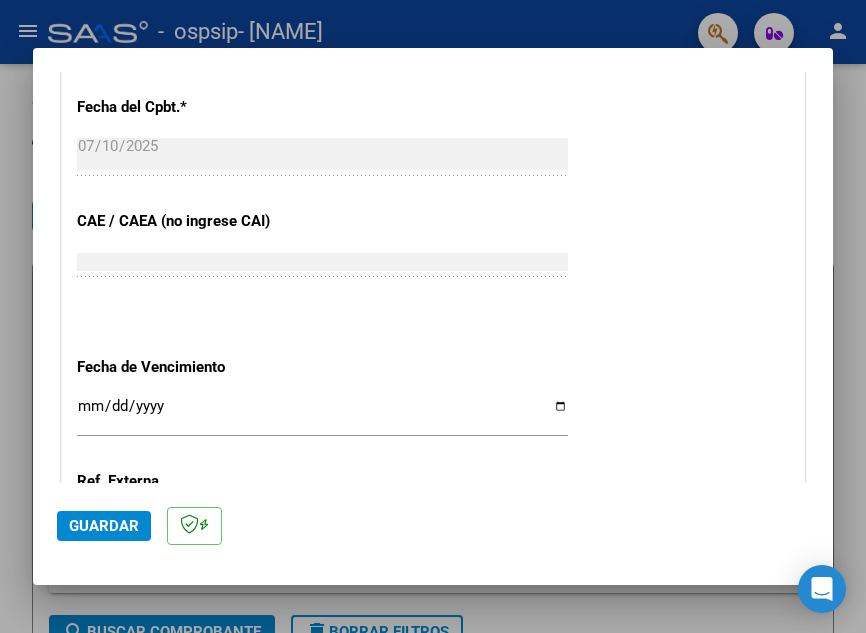 click on "CUIT  *   [CUIT] Ingresar CUIT  ANALISIS PRESTADOR  Area destinado * Integración - Discapacidad Seleccionar Area Luego de guardar debe preaprobar la factura asociandola a un legajo de integración y subir la documentación respaldatoria (planilla de asistencia o ddjj para período de aislamiento)  Período de Prestación (Ej: 202305 para Mayo 2023    Ingrese el Período de Prestación como indica el ejemplo   Comprobante Tipo * Factura C Seleccionar Tipo Punto de Venta  *   2 Ingresar el Nro.  Número  *   4309 Ingresar el Nro.  Monto  *   $ 143.024,64 Ingresar el monto  Fecha del Cpbt.  *   [DATE] Ingresar la fecha  CAE / CAEA (no ingrese CAI)    [CAE] Ingresar el CAE o CAEA (no ingrese CAI)  Fecha de Vencimiento    Ingresar la fecha  Ref. Externa    Ingresar la ref.  N° Liquidación    Ingresar el N° Liquidación" at bounding box center [433, -62] 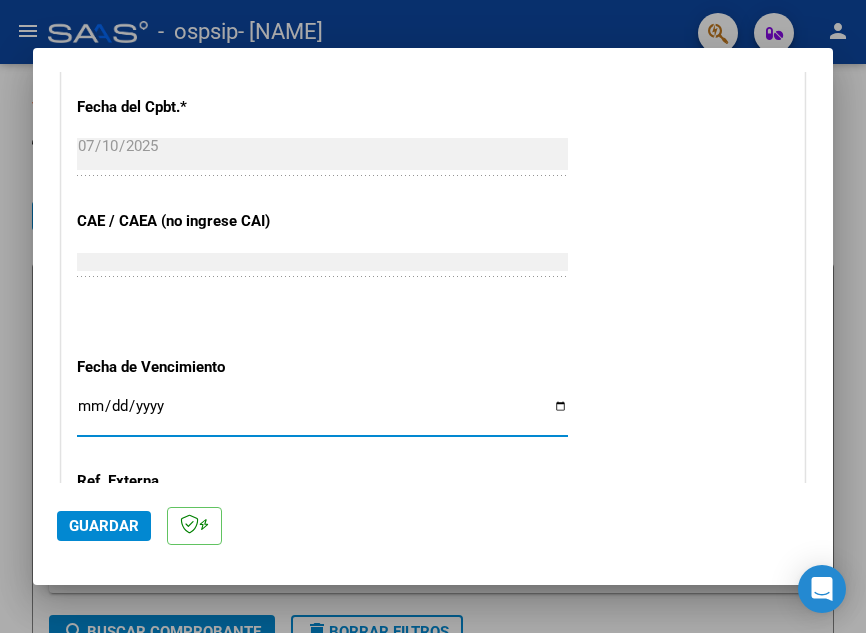 click on "Ingresar la fecha" at bounding box center [322, 414] 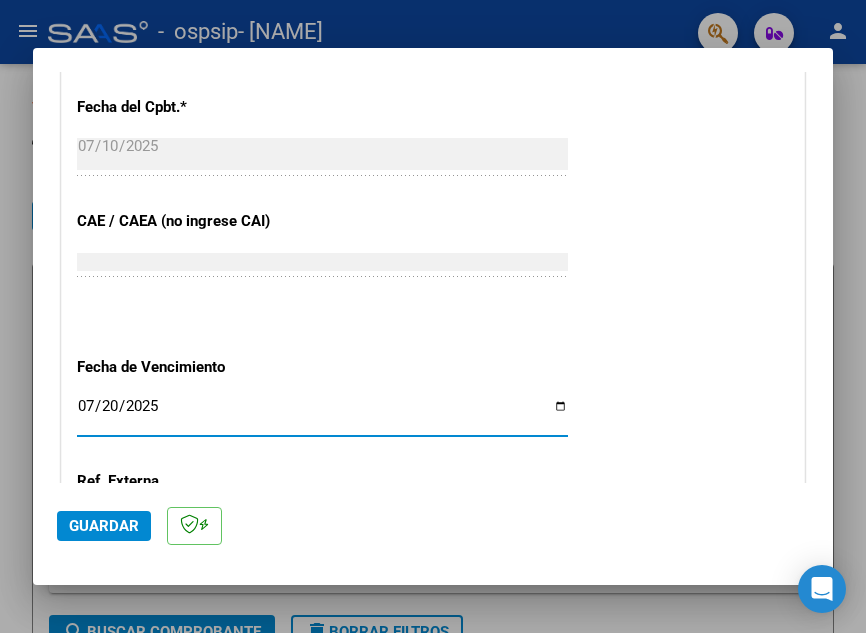 type on "2025-07-20" 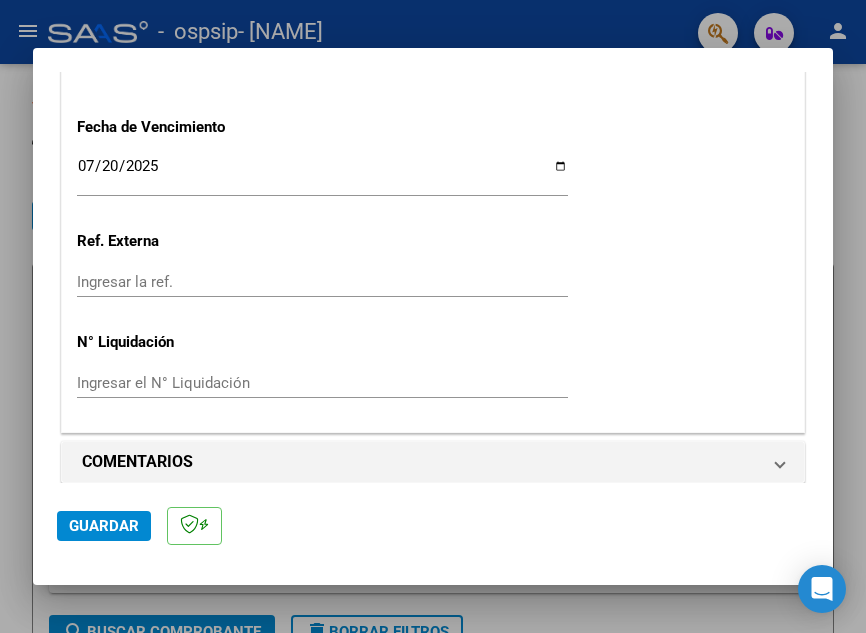 scroll, scrollTop: 1372, scrollLeft: 0, axis: vertical 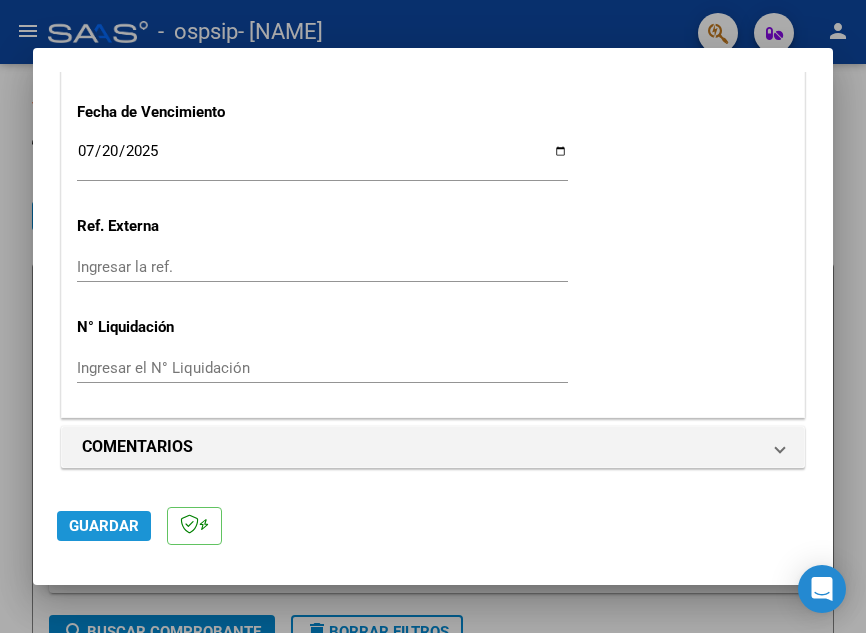click on "Guardar" 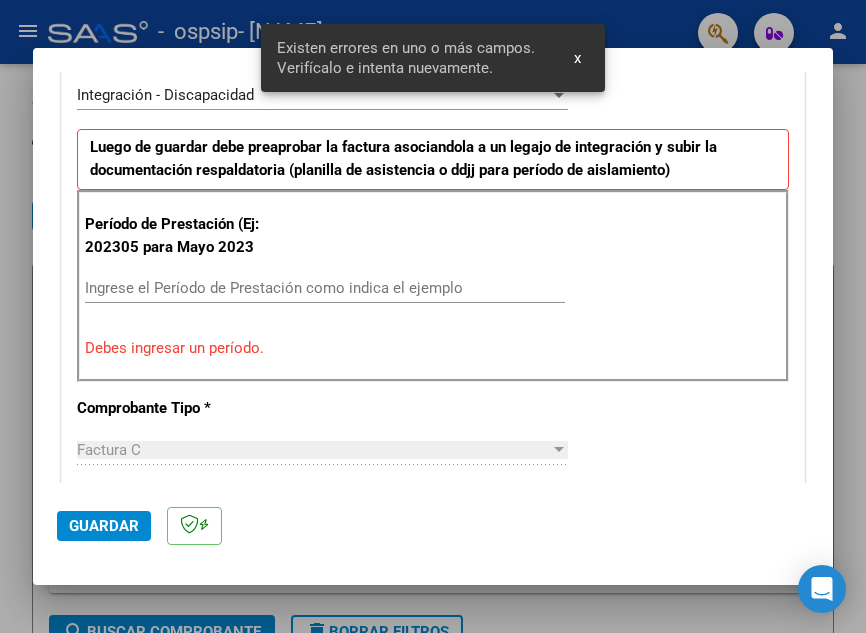 scroll, scrollTop: 453, scrollLeft: 0, axis: vertical 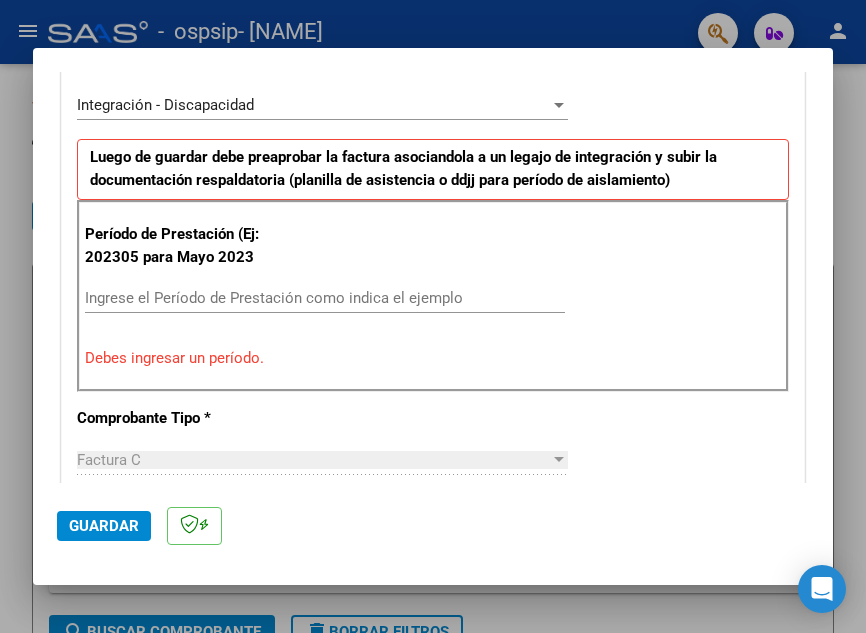 click on "Ingrese el Período de Prestación como indica el ejemplo" at bounding box center (325, 298) 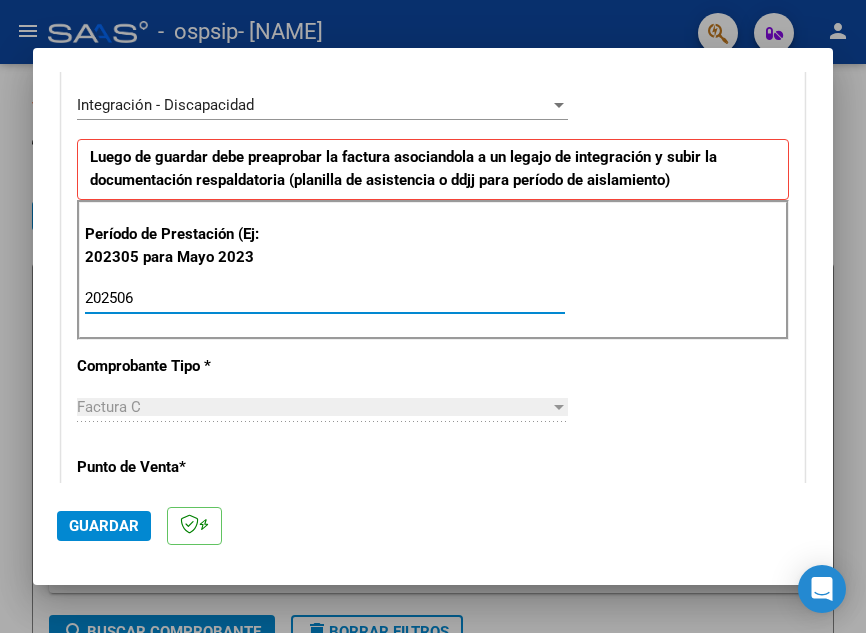 type on "202506" 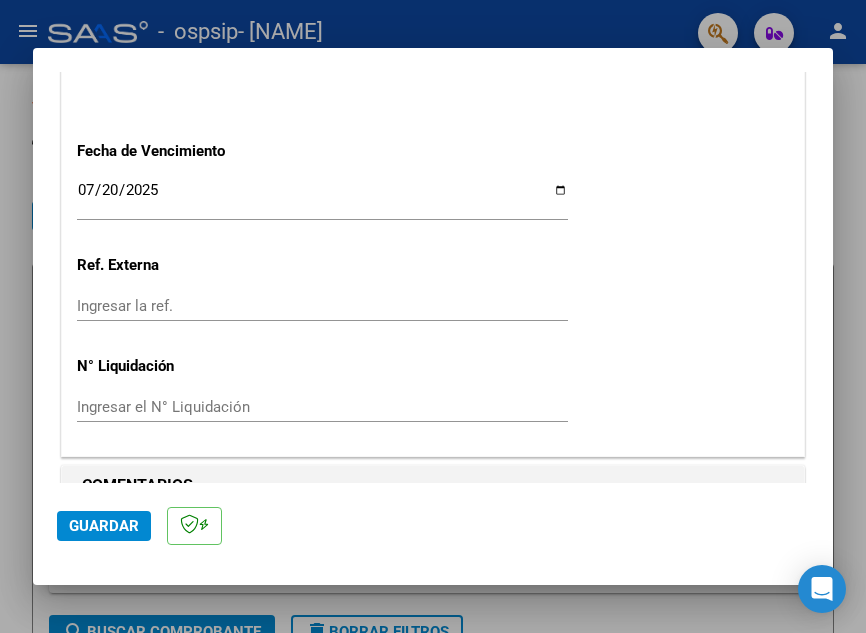 scroll, scrollTop: 1372, scrollLeft: 0, axis: vertical 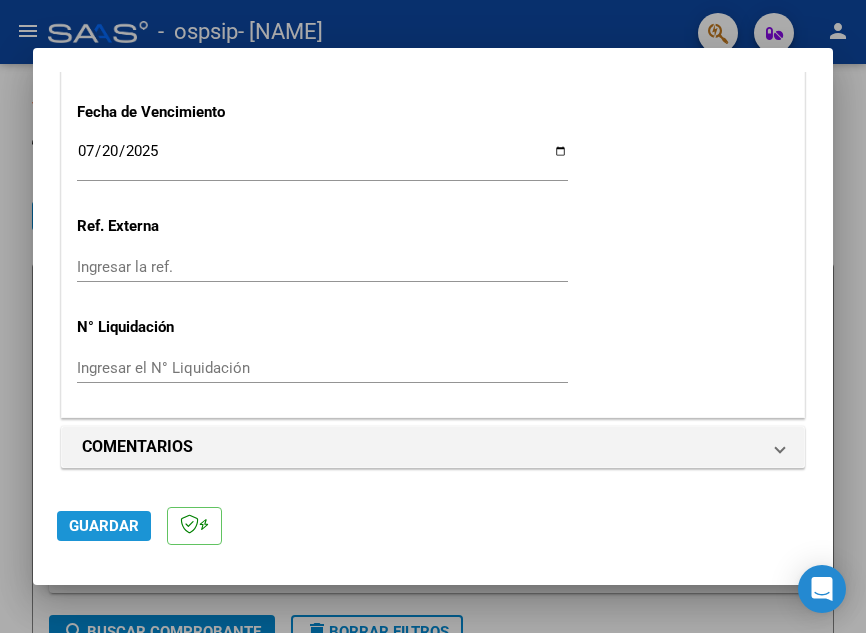 click on "Guardar" 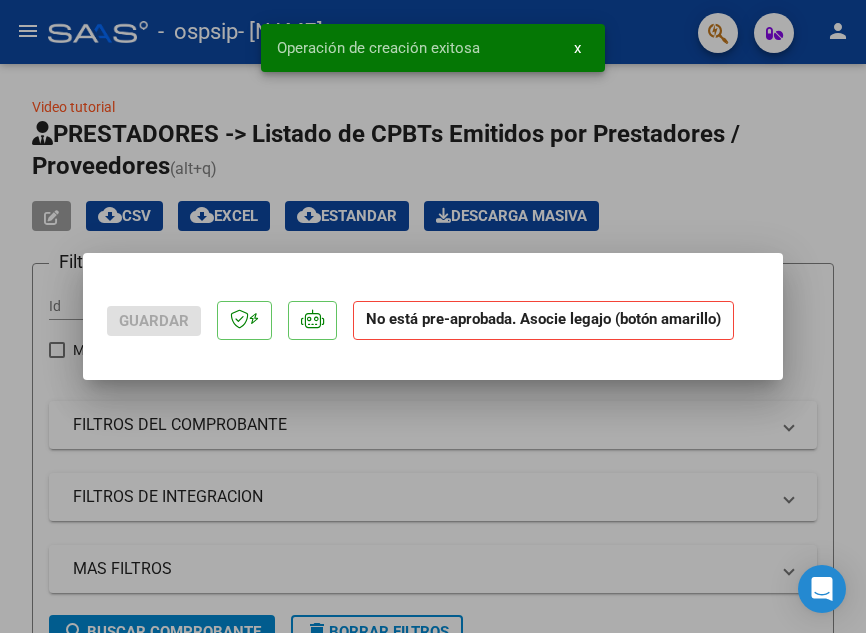 scroll, scrollTop: 0, scrollLeft: 0, axis: both 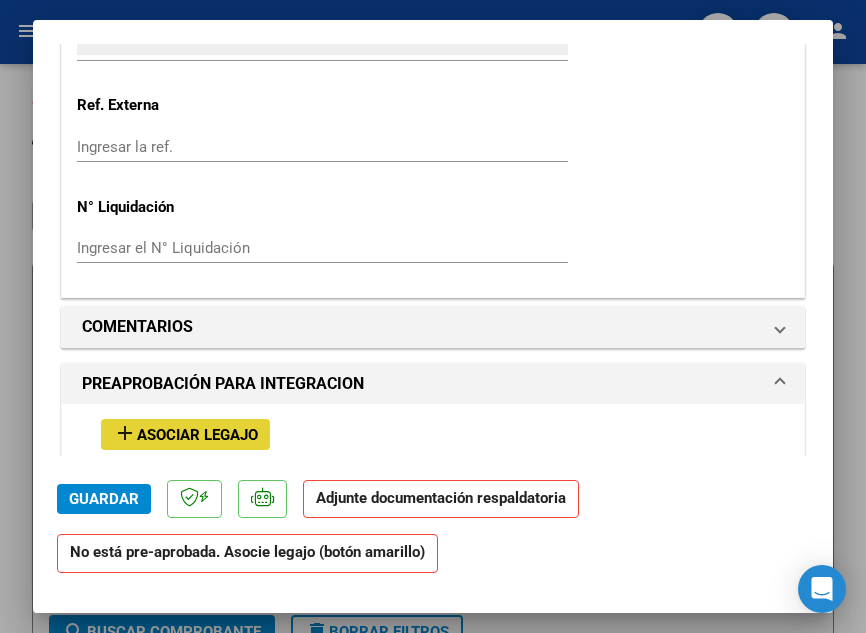 click on "Asociar Legajo" at bounding box center [197, 435] 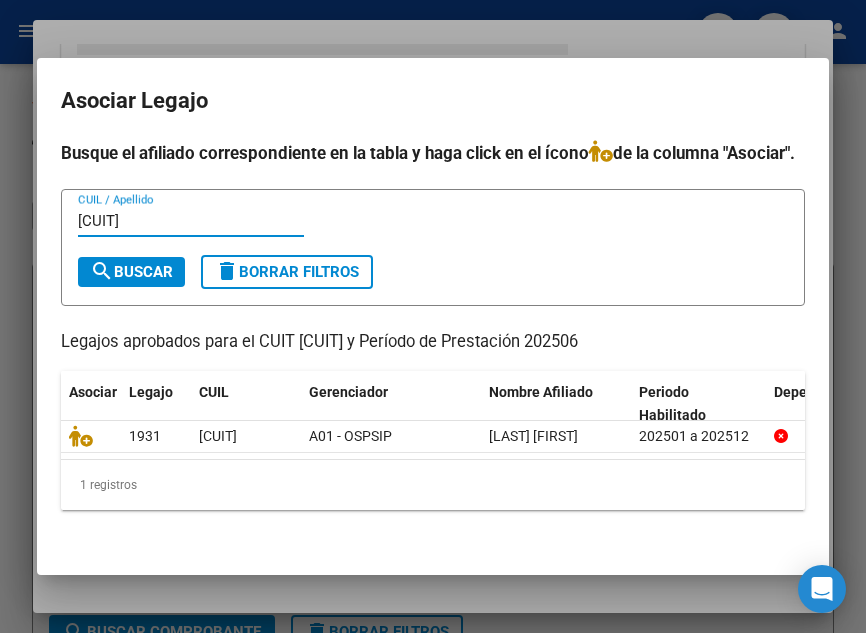 type on "[CUIT]" 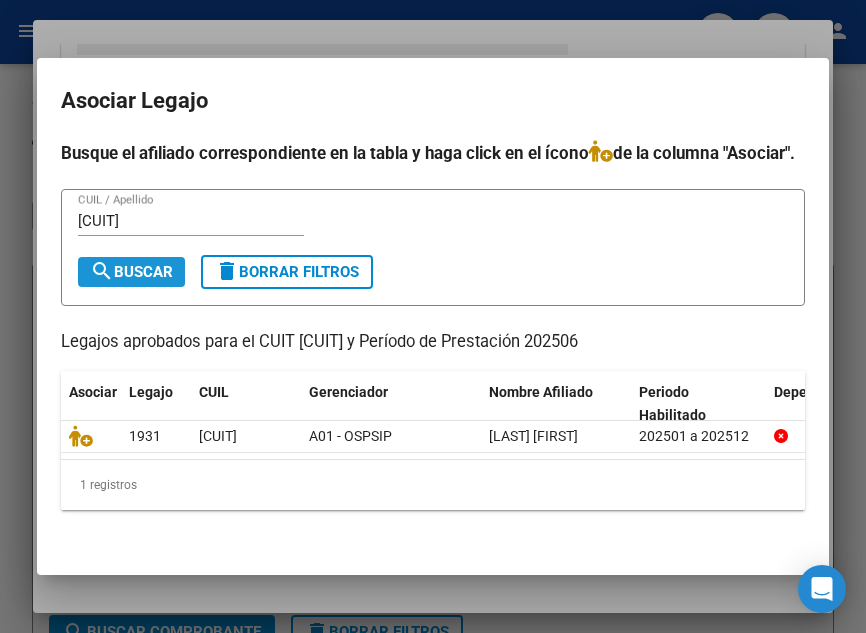 click on "search  Buscar" at bounding box center [131, 272] 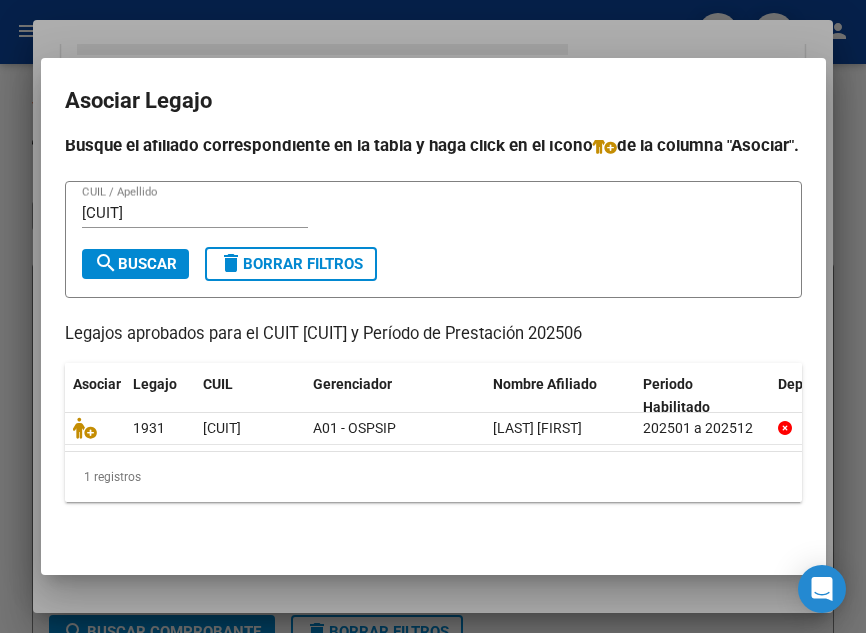 scroll, scrollTop: 66, scrollLeft: 0, axis: vertical 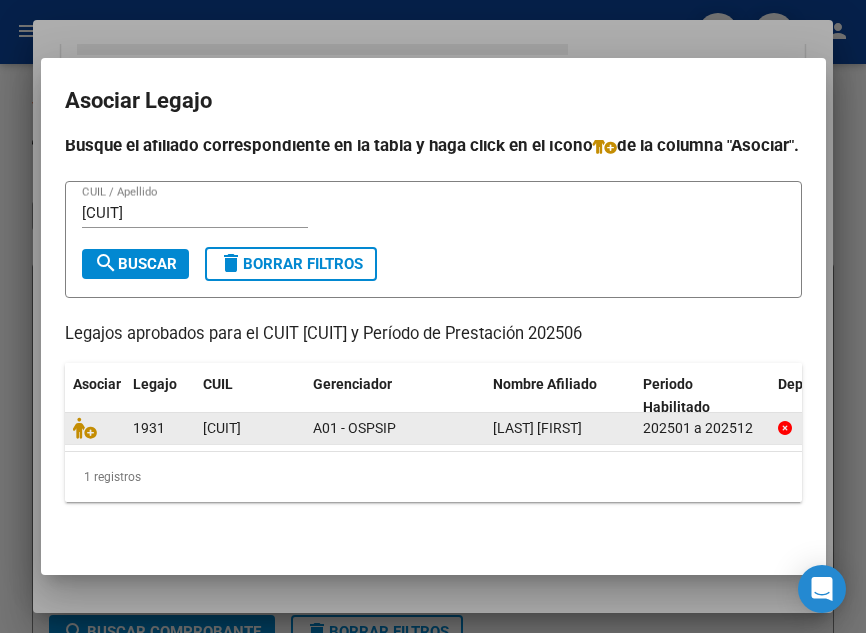 click on "A01 - OSPSIP" 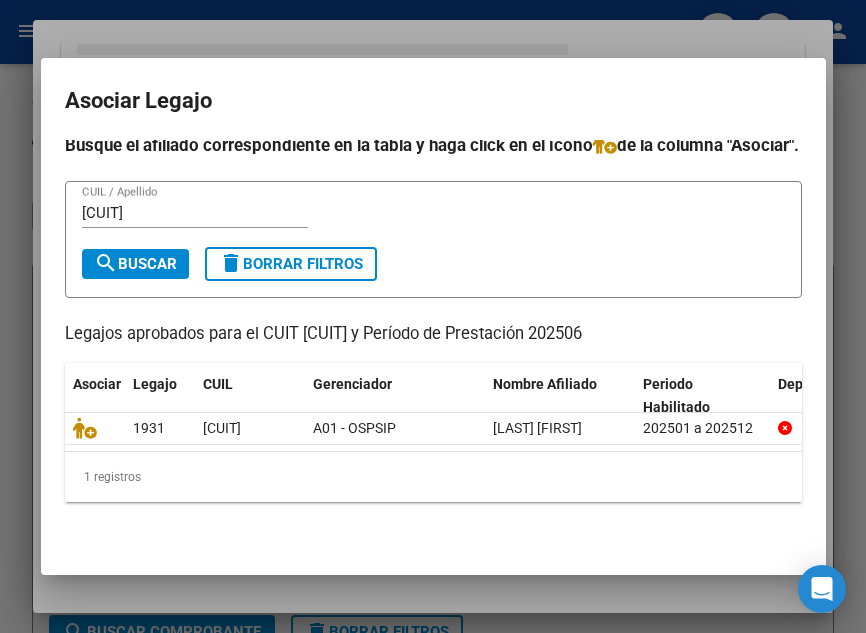 click on "1931 [CUIT] A01 - OSPSIP [LAST] [FIRST]  202501 a 202512" 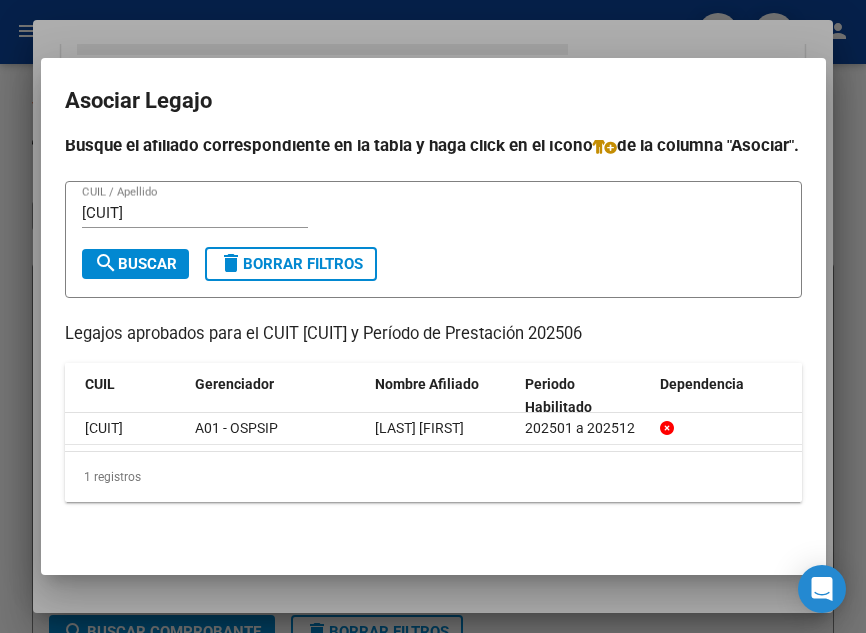 scroll, scrollTop: 0, scrollLeft: 0, axis: both 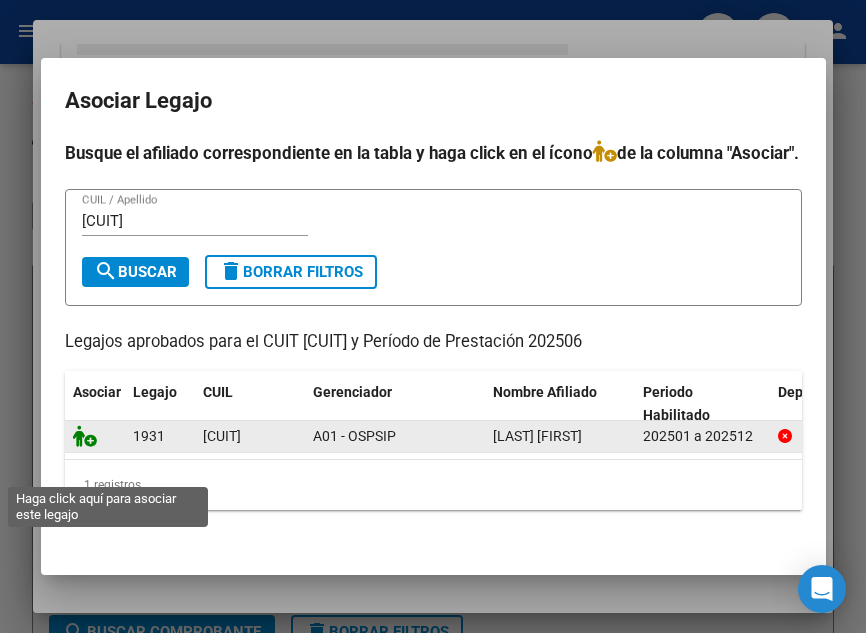 click 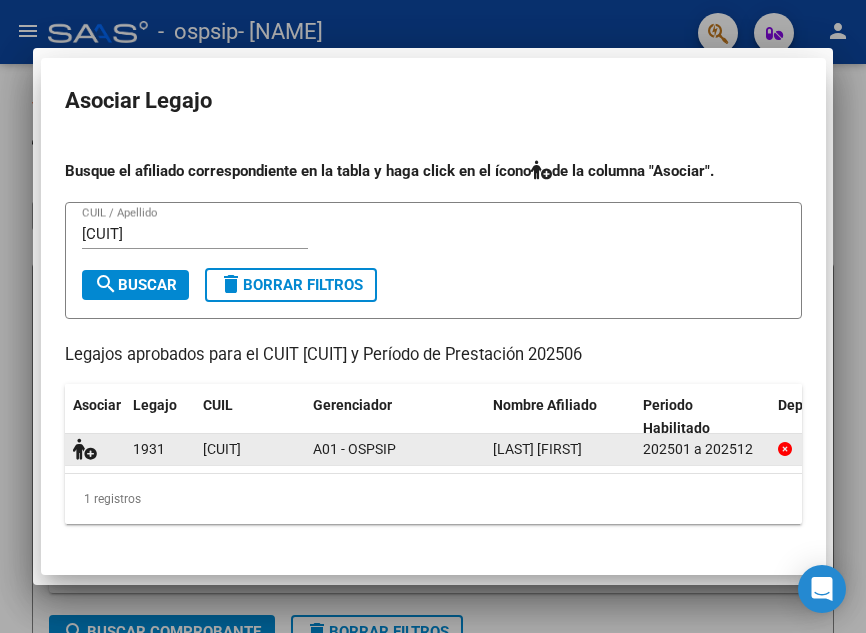 scroll, scrollTop: 1533, scrollLeft: 0, axis: vertical 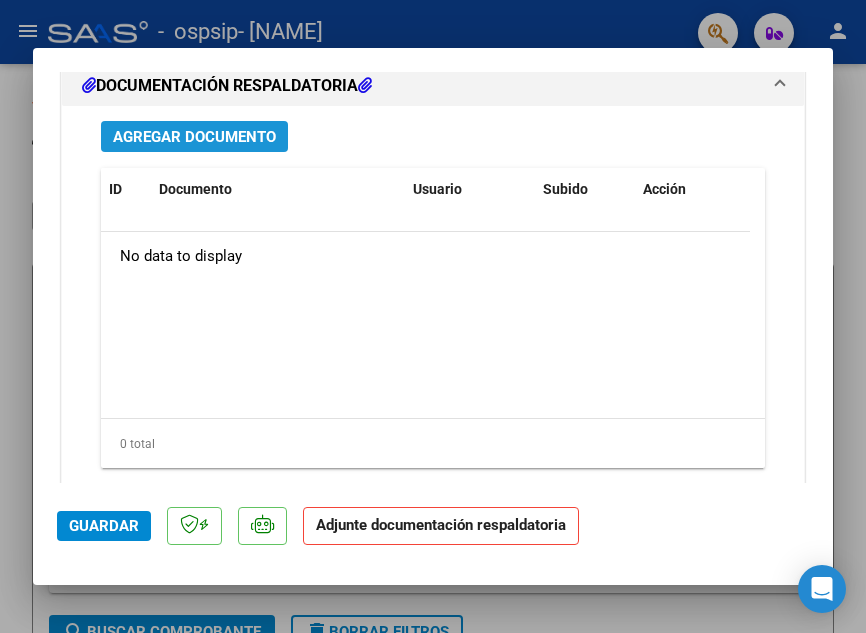 click on "Agregar Documento" at bounding box center (194, 137) 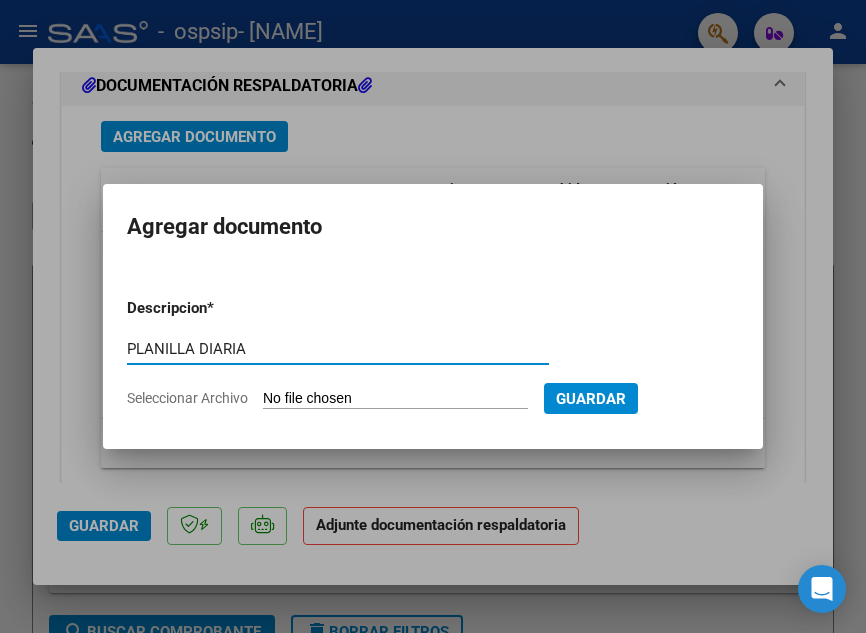 type on "PLANILLA DIARIA" 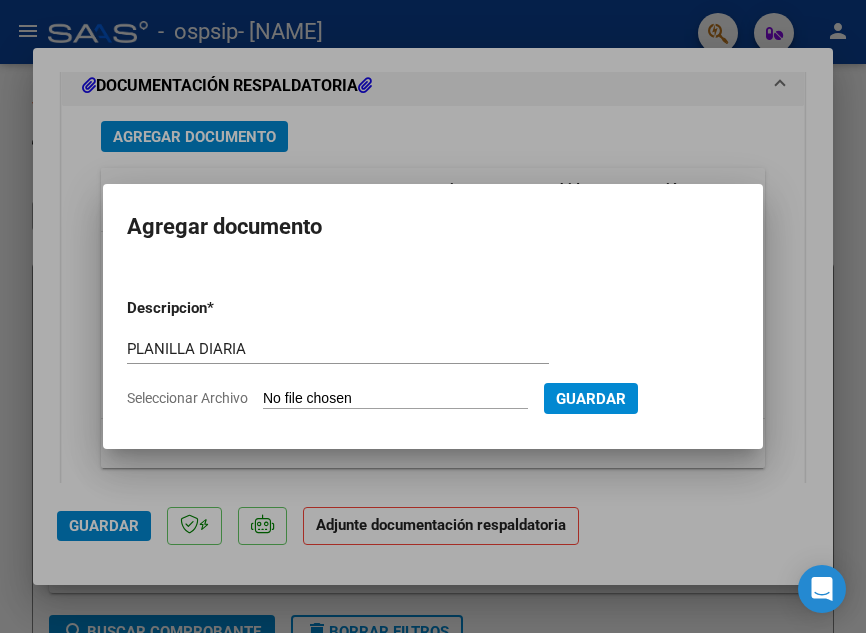 click on "Seleccionar Archivo" at bounding box center (395, 399) 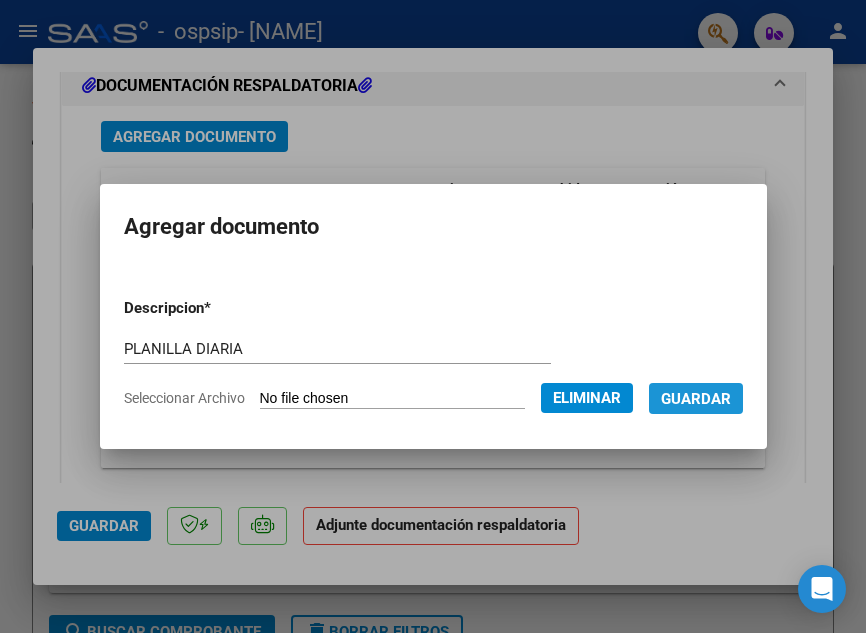 click on "Guardar" at bounding box center [696, 399] 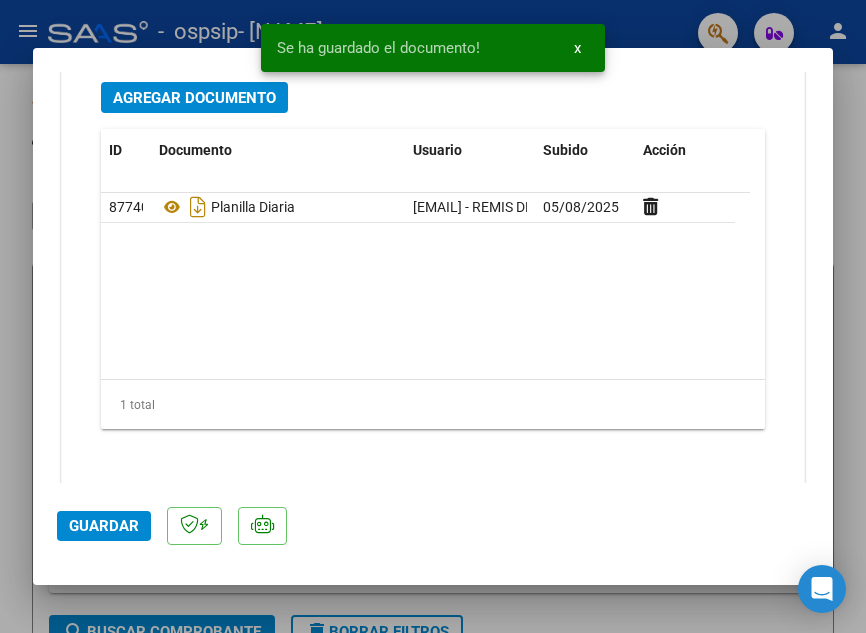 scroll, scrollTop: 2331, scrollLeft: 0, axis: vertical 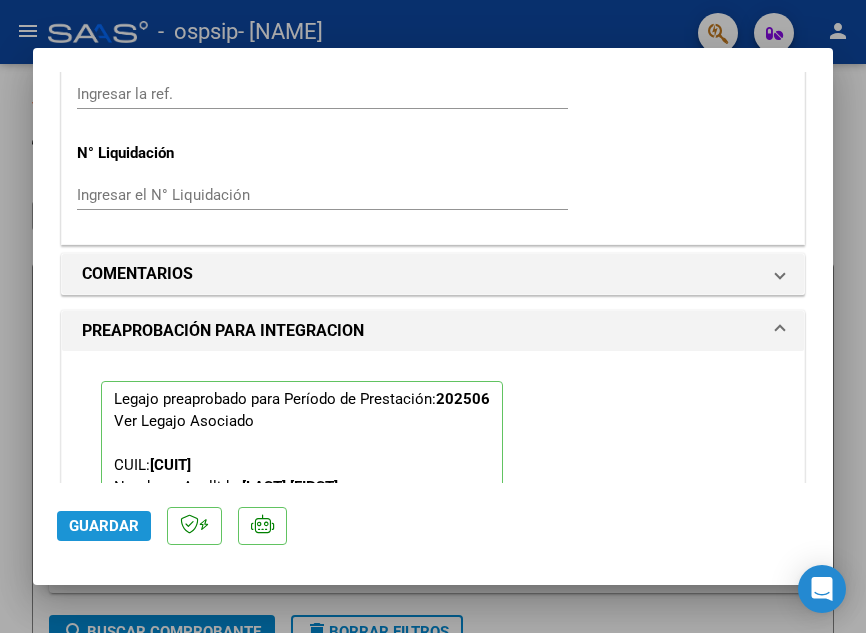 click on "Guardar" 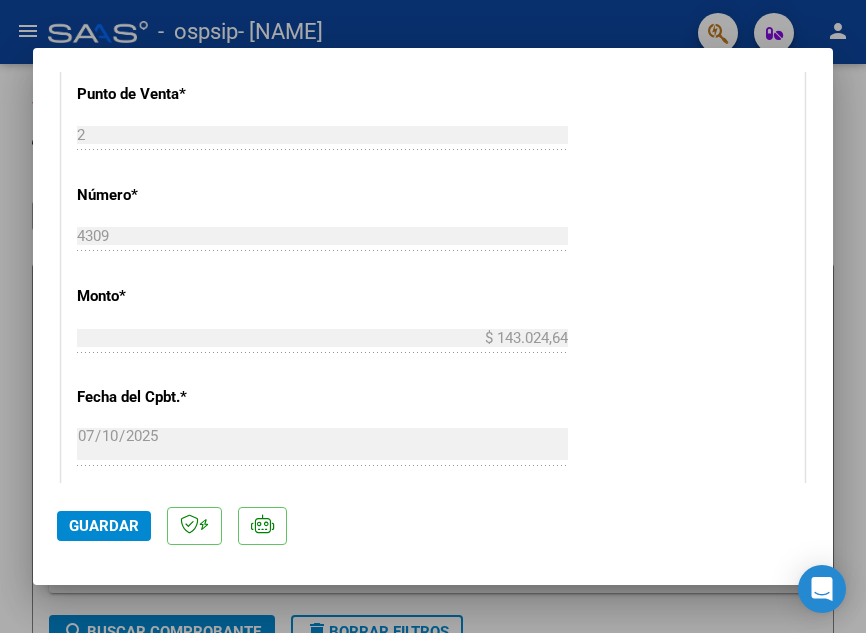 scroll, scrollTop: 535, scrollLeft: 0, axis: vertical 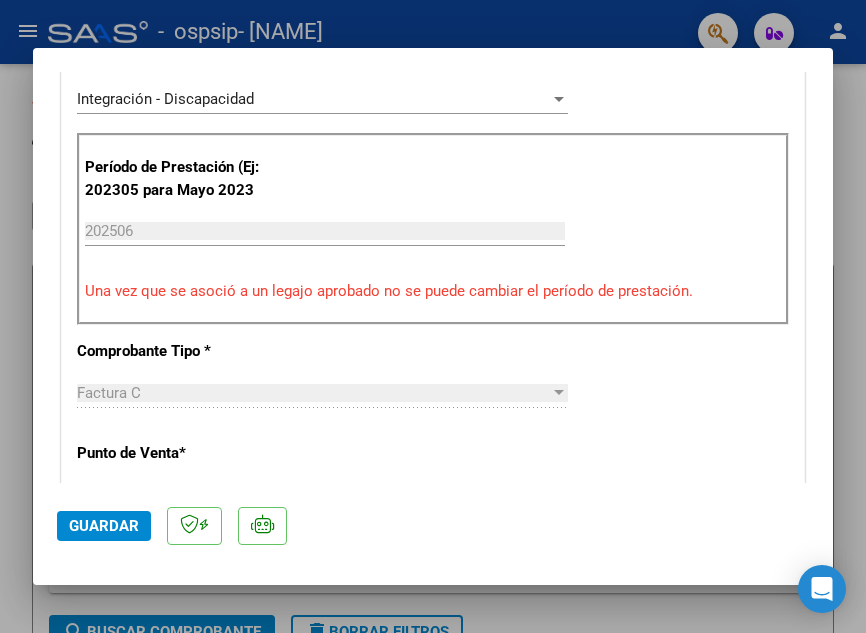 click on "COMPROBANTE VER COMPROBANTE       ESTADO:   Recibida. En proceso de confirmacion/aceptac por la OS.     El comprobante fue leído exitosamente.  DATOS DEL COMPROBANTE CUIT  *   [CUIT] Ingresar CUIT  ANALISIS PRESTADOR  [NAME]  ARCA Padrón  Area destinado * Integración - Discapacidad Seleccionar Area Período de Prestación (Ej: 202305 para Mayo 2023    202506 Ingrese el Período de Prestación como indica el ejemplo   Una vez que se asoció a un legajo aprobado no se puede cambiar el período de prestación.   Comprobante Tipo * Factura C Seleccionar Tipo Punto de Venta  *   2 Ingresar el Nro.  Número  *   4309 Ingresar el Nro.  Monto  *   $ 143.024,64 Ingresar el monto  Fecha del Cpbt.  *   [DATE] Ingresar la fecha  CAE / CAEA (no ingrese CAI)    [CAE] Ingresar el CAE o CAEA (no ingrese CAI)  Fecha de Vencimiento    [DATE] Ingresar la fecha  Ref. Externa    Ingresar la ref.  N° Liquidación    Ingresar el N° Liquidación  COMENTARIOS 202506 Ver Legajo Asociado" at bounding box center [433, 277] 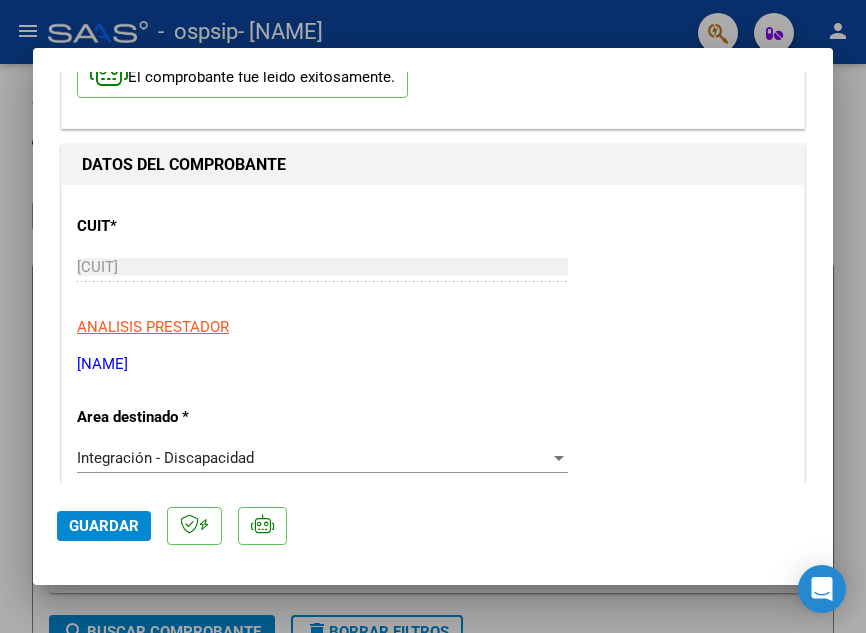 scroll, scrollTop: 0, scrollLeft: 0, axis: both 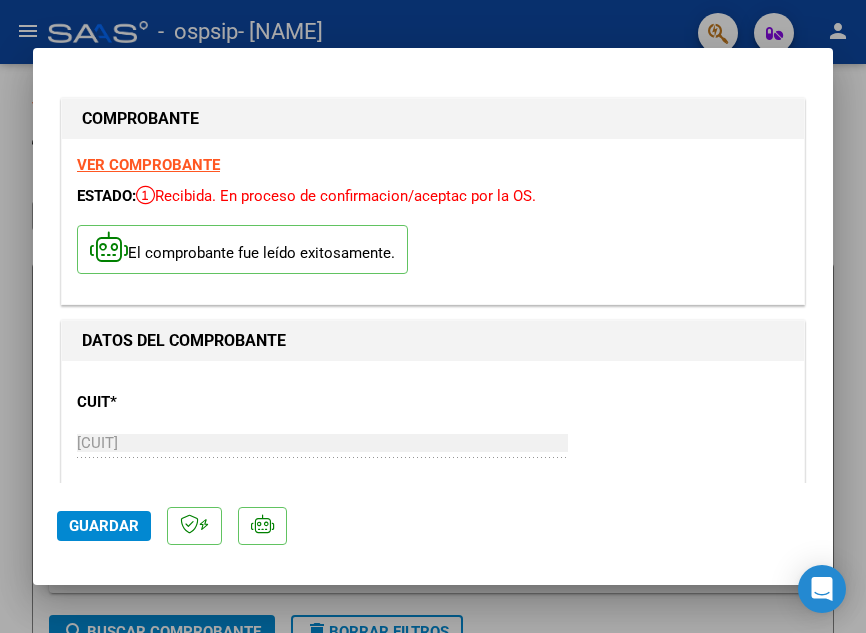 click on "VER COMPROBANTE" at bounding box center (148, 165) 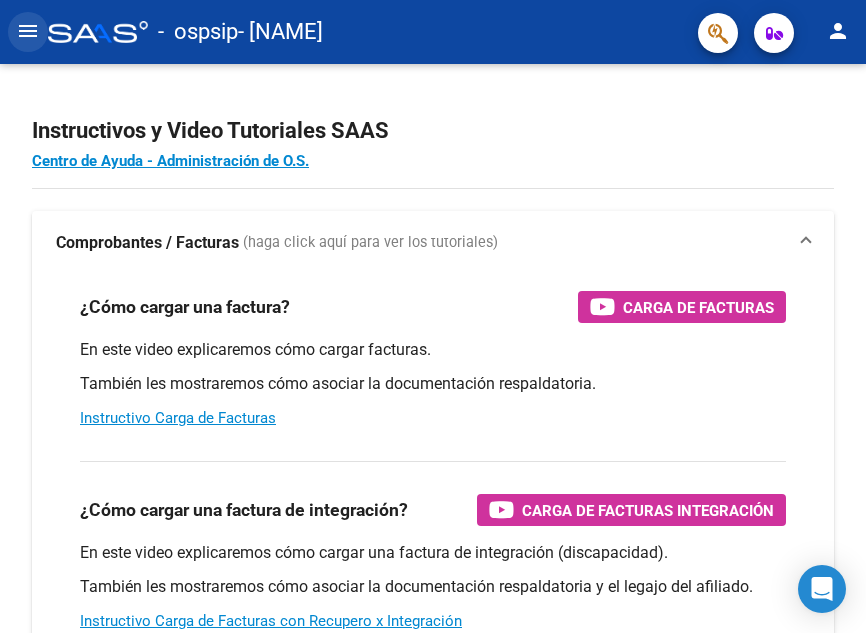 click on "menu" 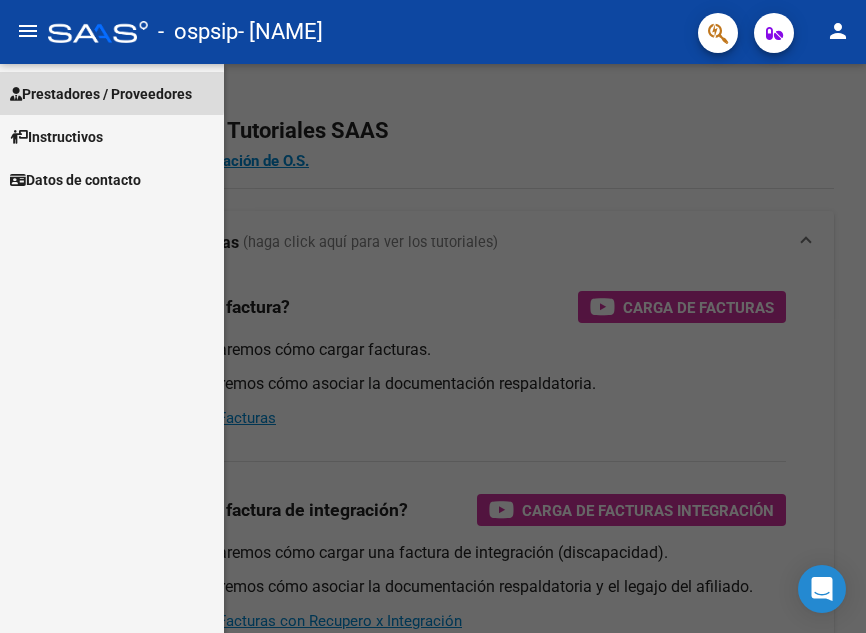 click on "Prestadores / Proveedores" at bounding box center (101, 94) 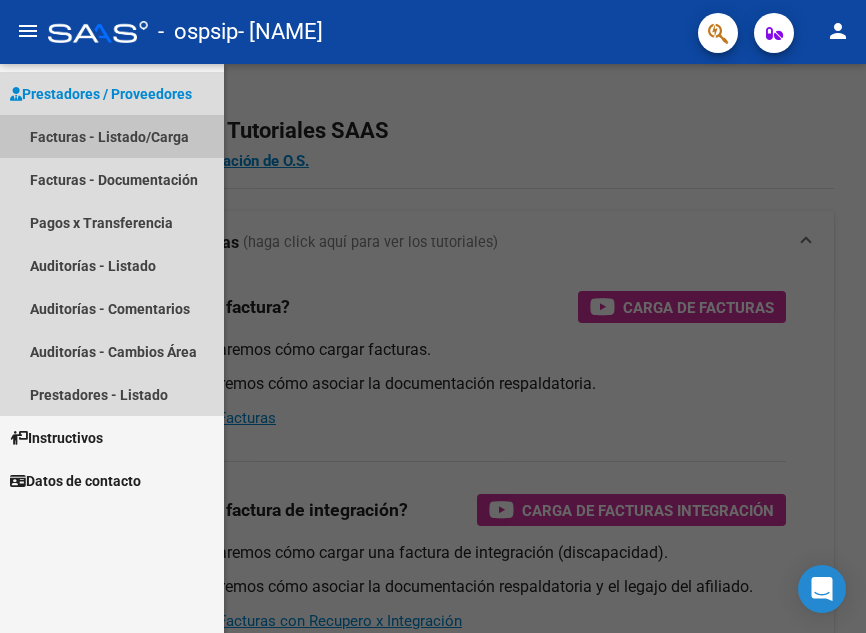 click on "Facturas - Listado/Carga" at bounding box center [112, 136] 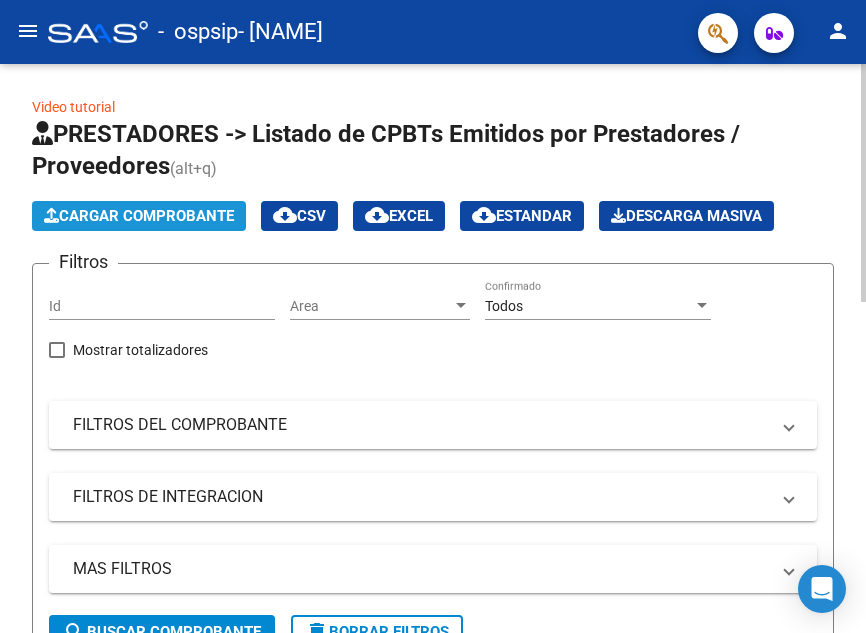click on "Cargar Comprobante" 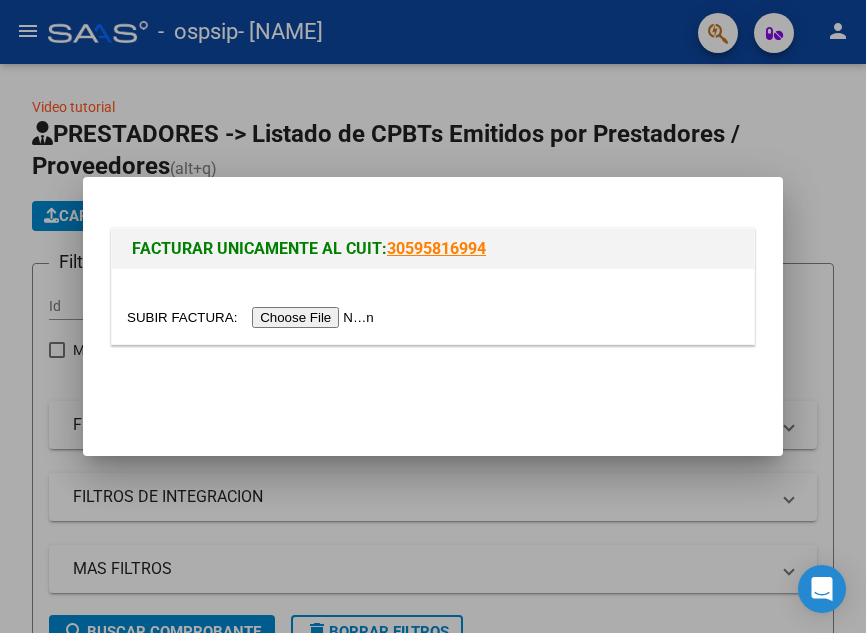 click at bounding box center [253, 317] 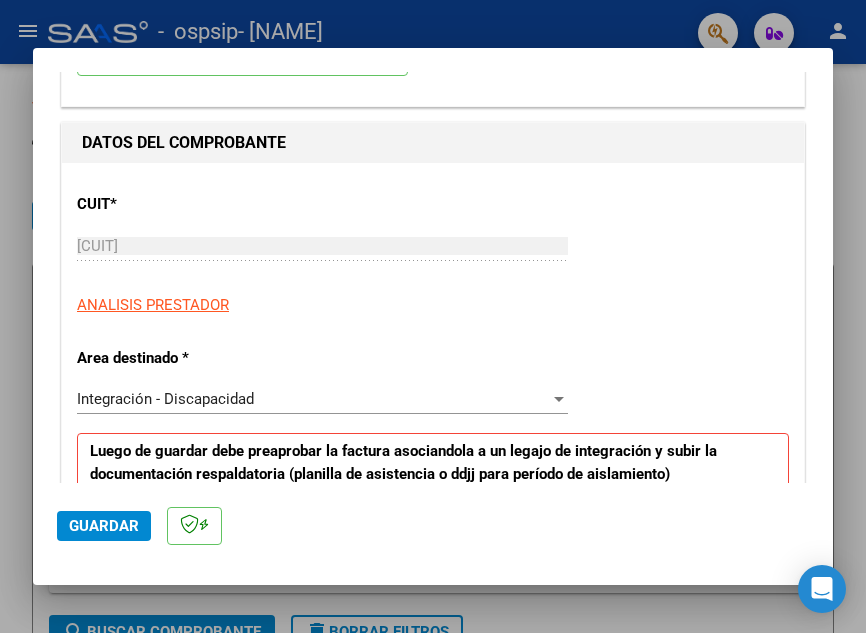 scroll, scrollTop: 200, scrollLeft: 0, axis: vertical 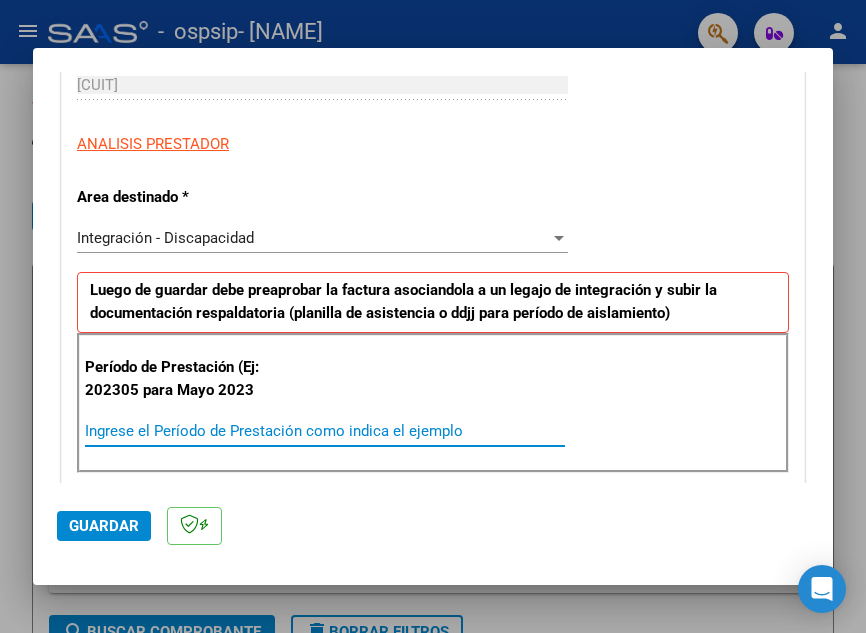 click on "Ingrese el Período de Prestación como indica el ejemplo" at bounding box center [325, 431] 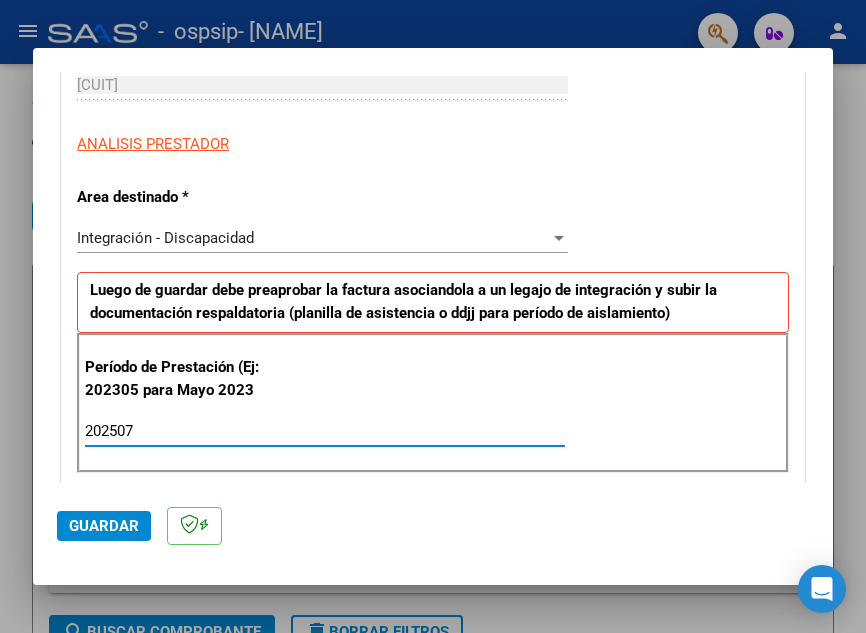 type on "202507" 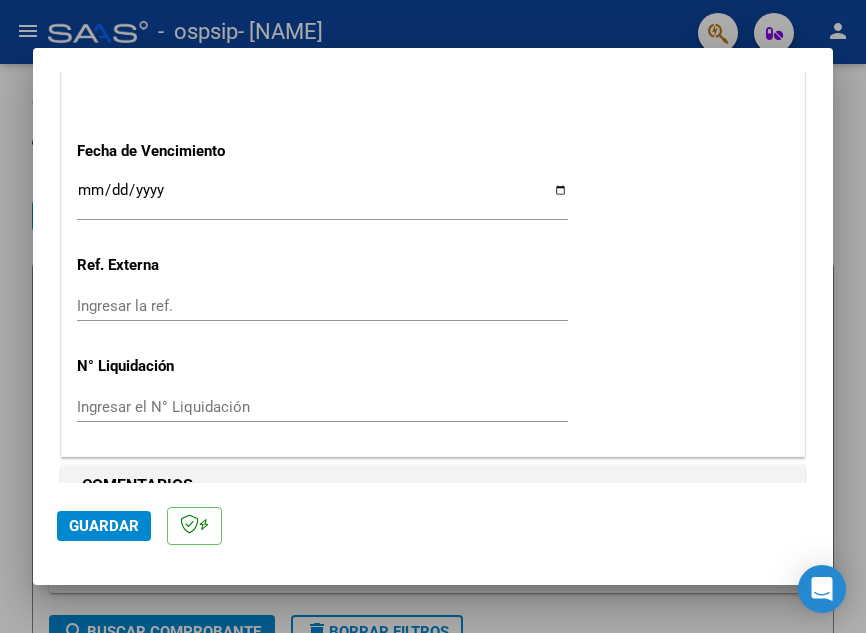 scroll, scrollTop: 1372, scrollLeft: 0, axis: vertical 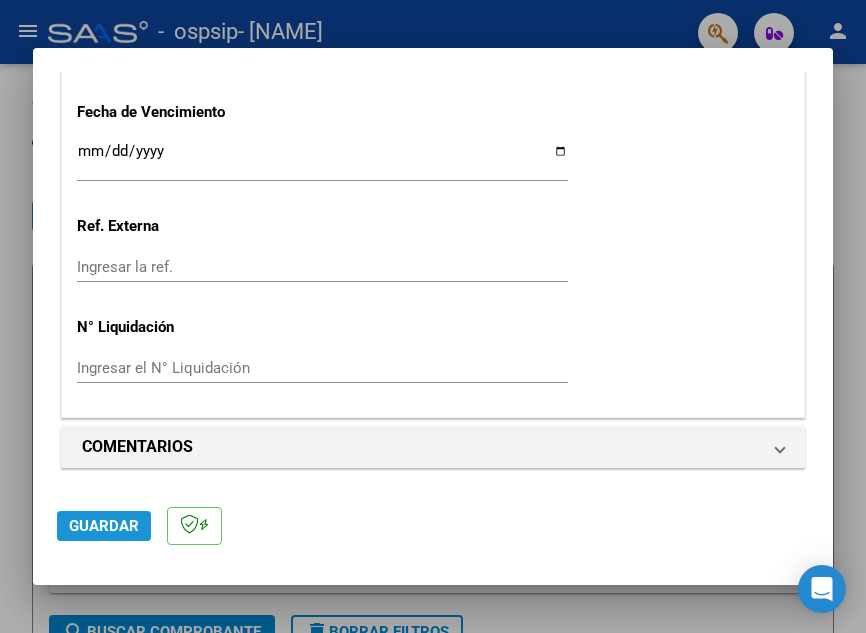 click on "Guardar" 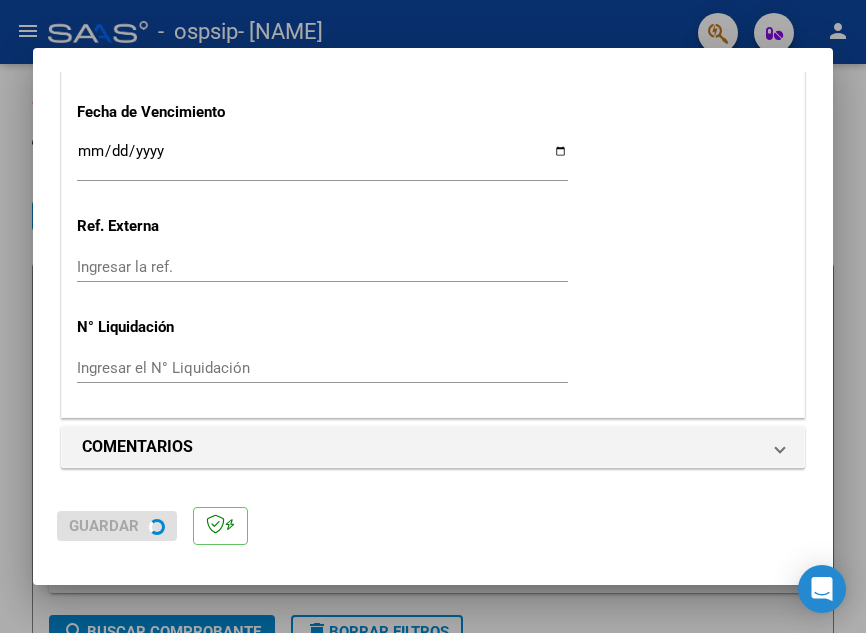 scroll, scrollTop: 0, scrollLeft: 0, axis: both 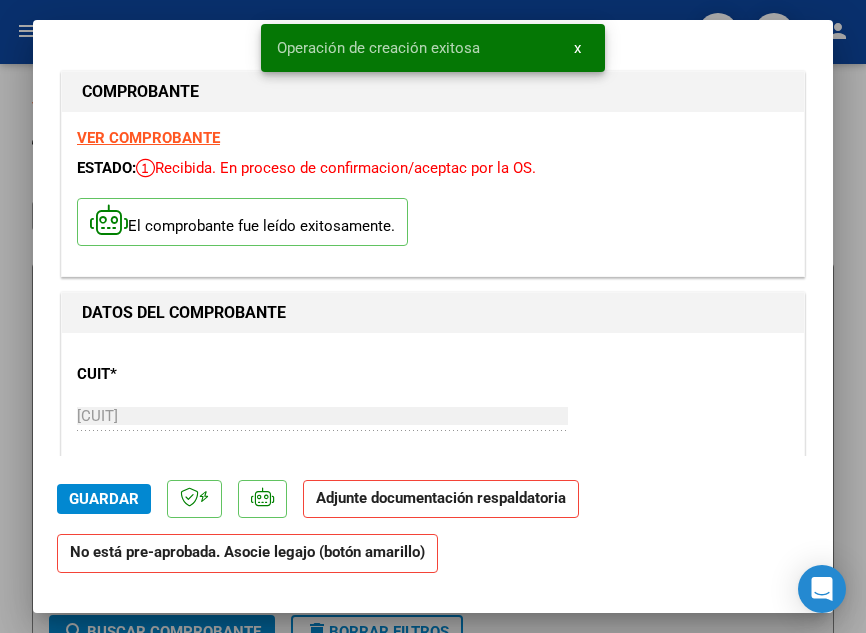click on "COMPROBANTE VER COMPROBANTE       ESTADO:   Recibida. En proceso de confirmacion/aceptac por la OS.     El comprobante fue leído exitosamente.  DATOS DEL COMPROBANTE CUIT  *   [CUIT] Ingresar CUIT  ANALISIS PRESTADOR  [NAME]  ARCA Padrón  Area destinado * Integración - Discapacidad Seleccionar Area Período de Prestación (Ej: 202305 para Mayo 2023    202507 Ingrese el Período de Prestación como indica el ejemplo   Comprobante Tipo * Factura C Seleccionar Tipo Punto de Venta  *   2 Ingresar el Nro.  Número  *   4320 Ingresar el Nro.  Monto  *   $ 143.024,64 Ingresar el monto  Fecha del Cpbt.  *   [DATE] Ingresar la fecha  CAE / CAEA (no ingrese CAI)    [CAE] Ingresar el CAE o CAEA (no ingrese CAI)  Fecha de Vencimiento    Ingresar la fecha  Ref. Externa    Ingresar la ref.  N° Liquidación    Ingresar el N° Liquidación  COMENTARIOS Comentarios del Prestador / Gerenciador:  PREAPROBACIÓN PARA INTEGRACION add Asociar Legajo  DOCUMENTACIÓN RESPALDATORIA  ID Subido" at bounding box center [433, 249] 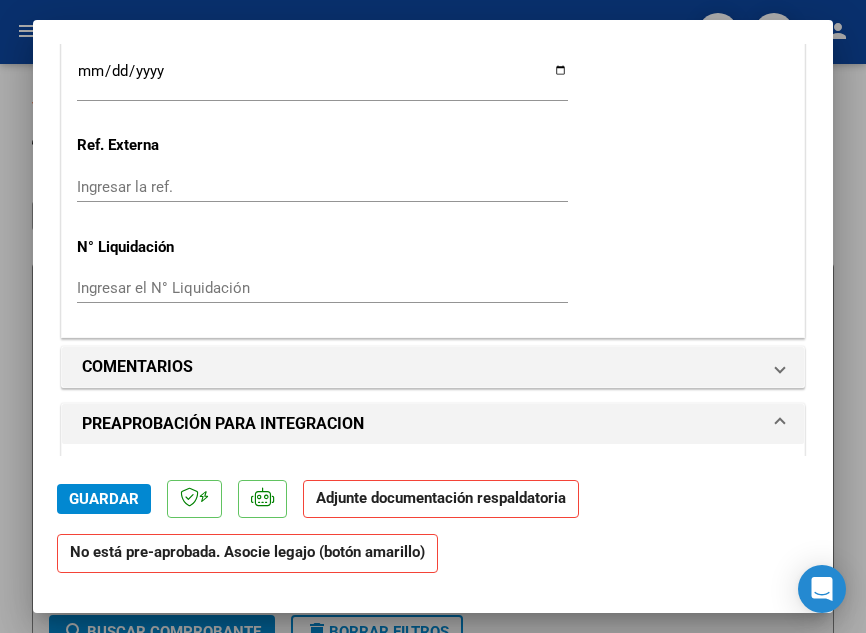 scroll, scrollTop: 1800, scrollLeft: 0, axis: vertical 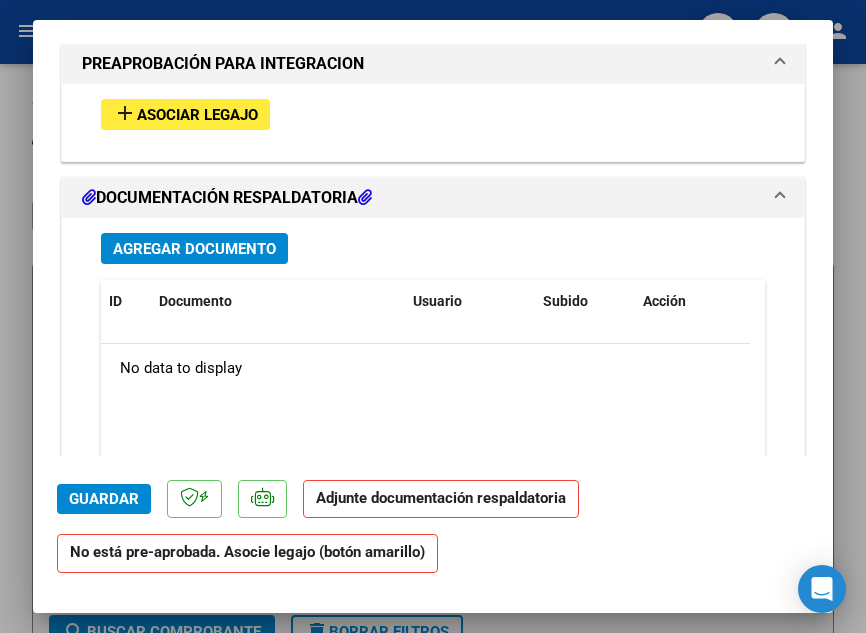 click on "Asociar Legajo" at bounding box center [197, 115] 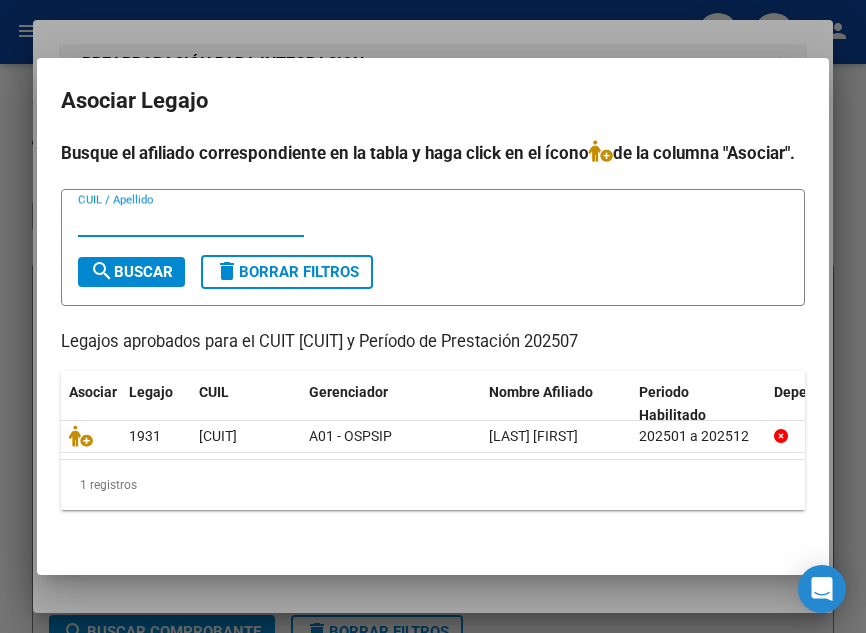 click on "CUIL / Apellido" at bounding box center [191, 221] 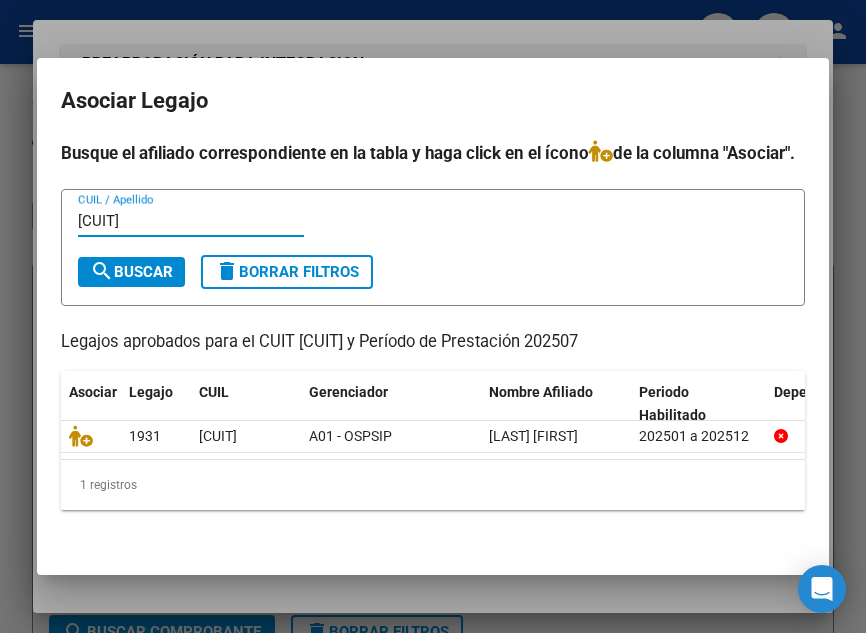 type on "[CUIT]" 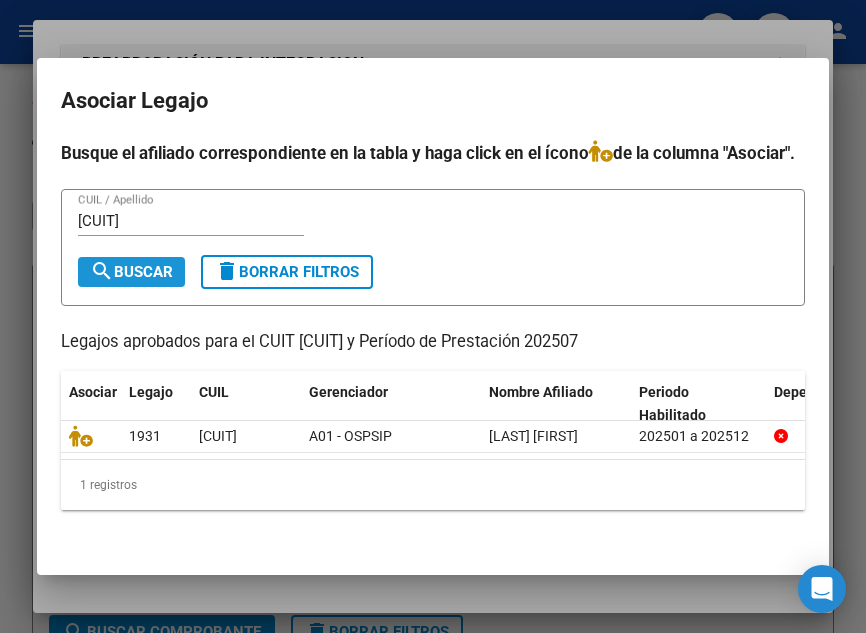 click on "search  Buscar" at bounding box center (131, 272) 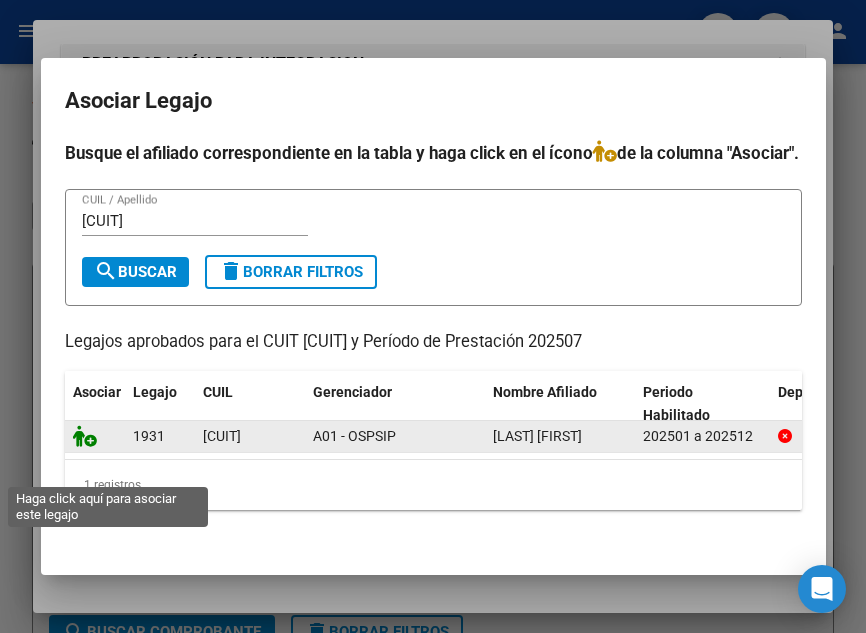 click 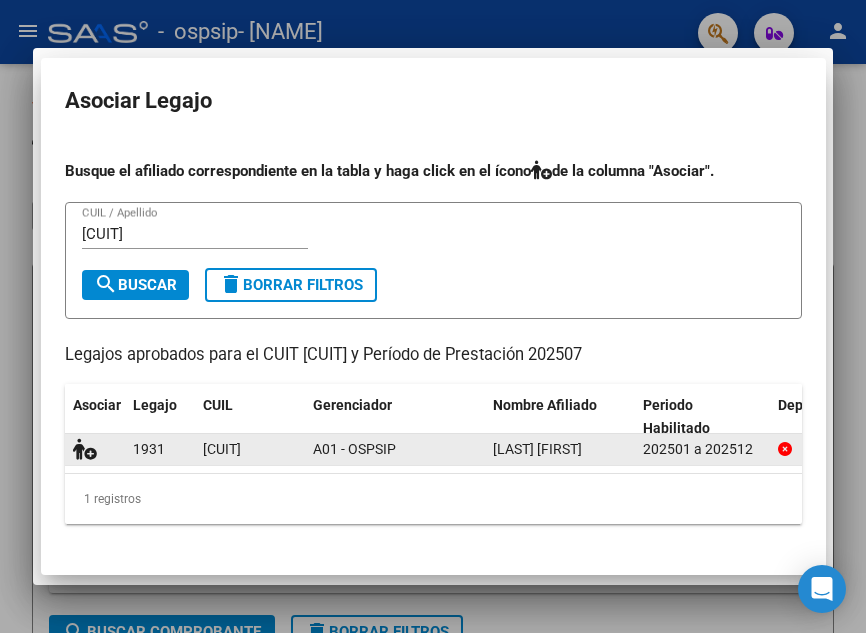 scroll, scrollTop: 1852, scrollLeft: 0, axis: vertical 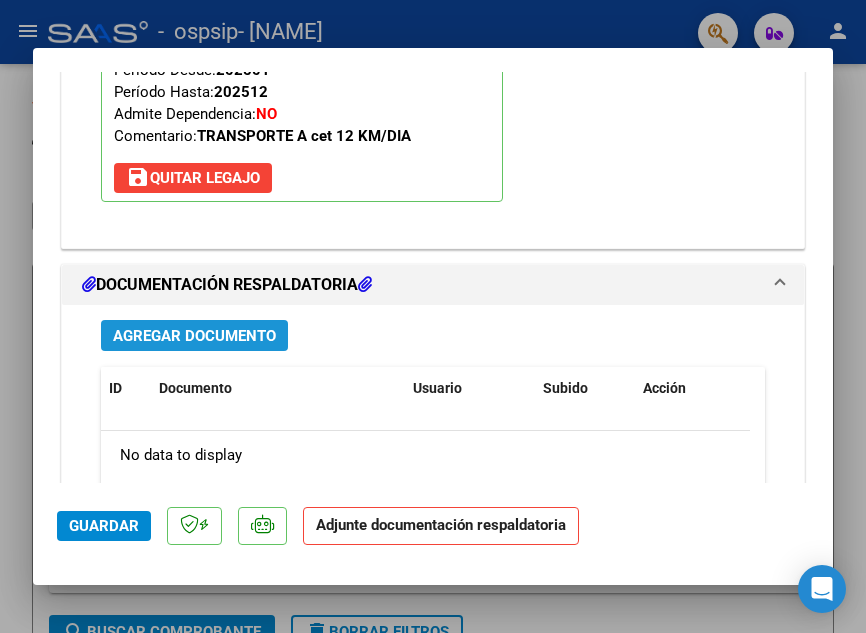 click on "Agregar Documento" at bounding box center (194, 336) 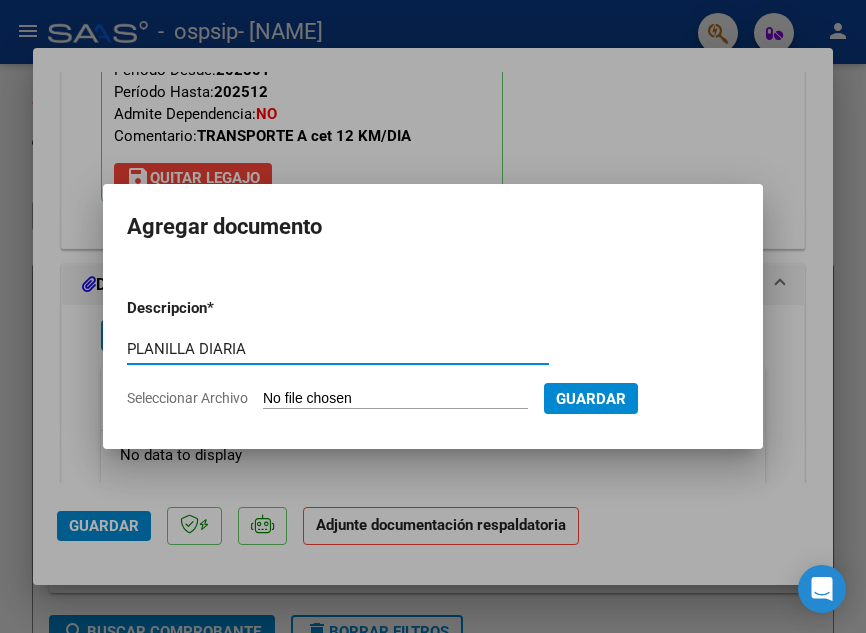 type on "PLANILLA DIARIA" 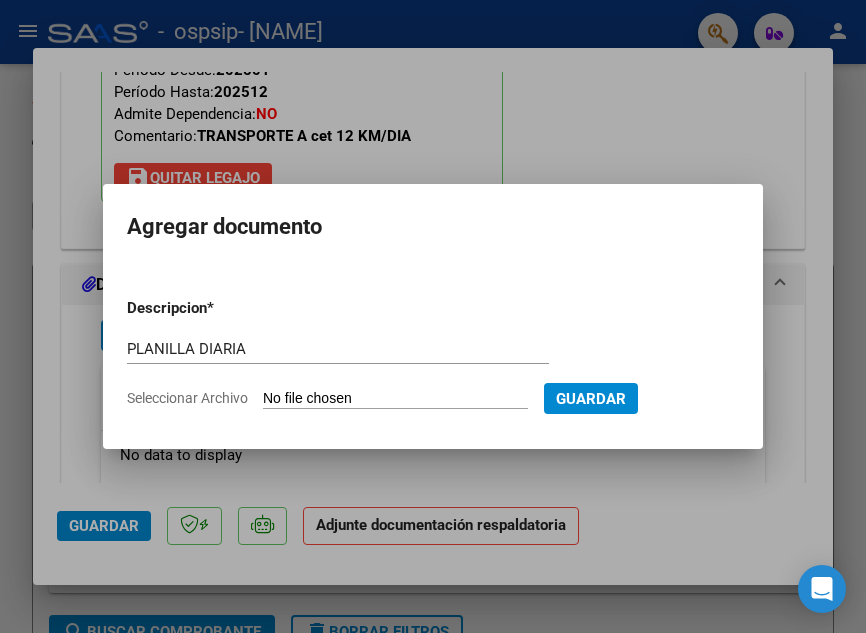 click on "Seleccionar Archivo" at bounding box center [395, 399] 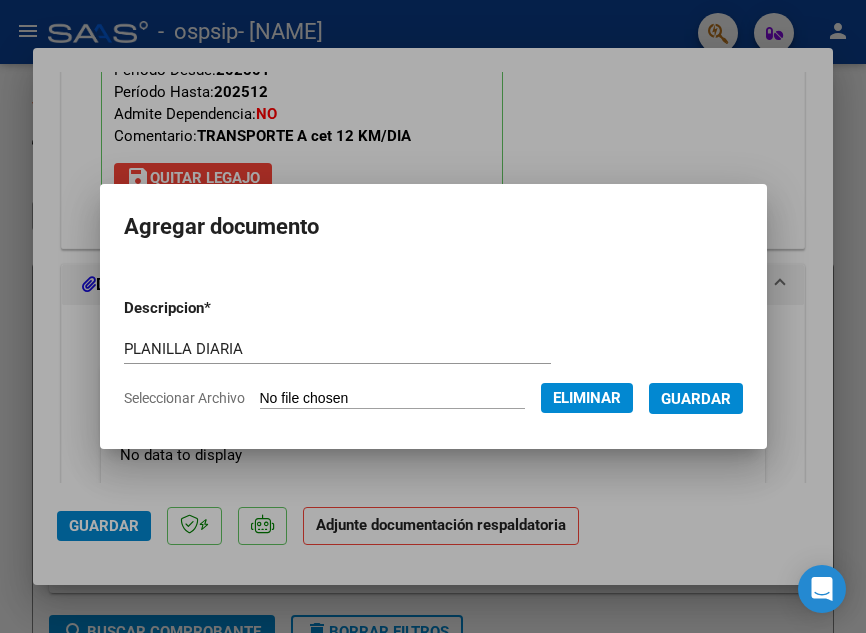 click on "Guardar" at bounding box center [696, 399] 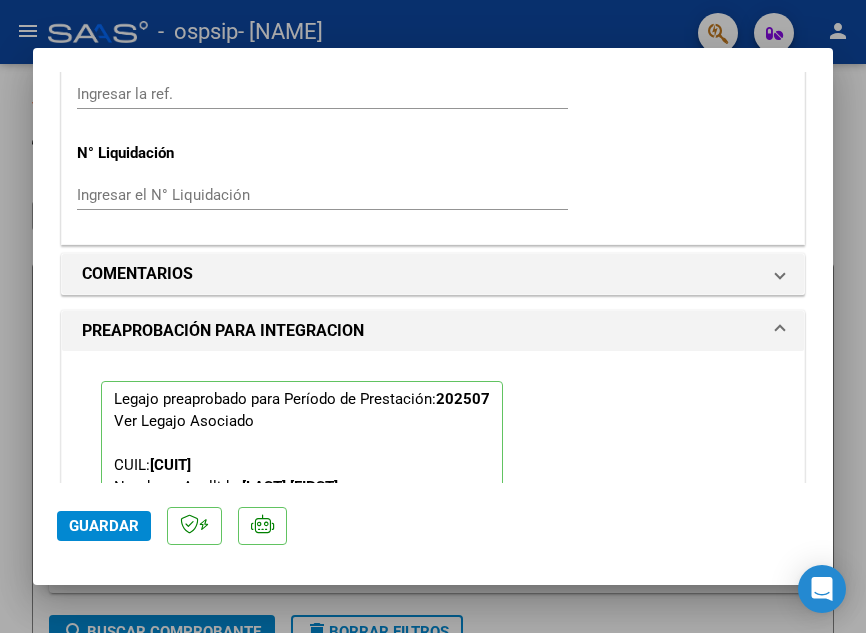 scroll, scrollTop: 1254, scrollLeft: 0, axis: vertical 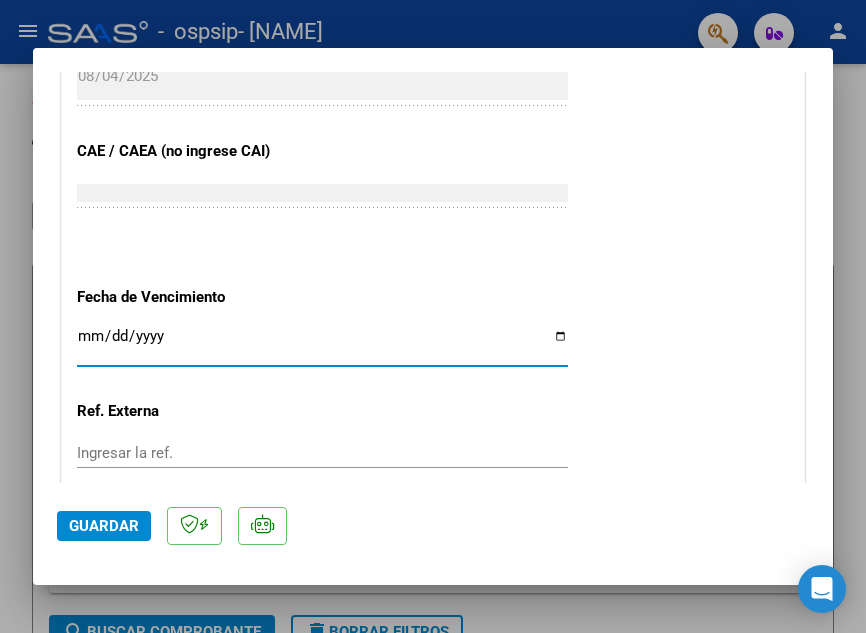 click on "Ingresar la fecha" at bounding box center (322, 344) 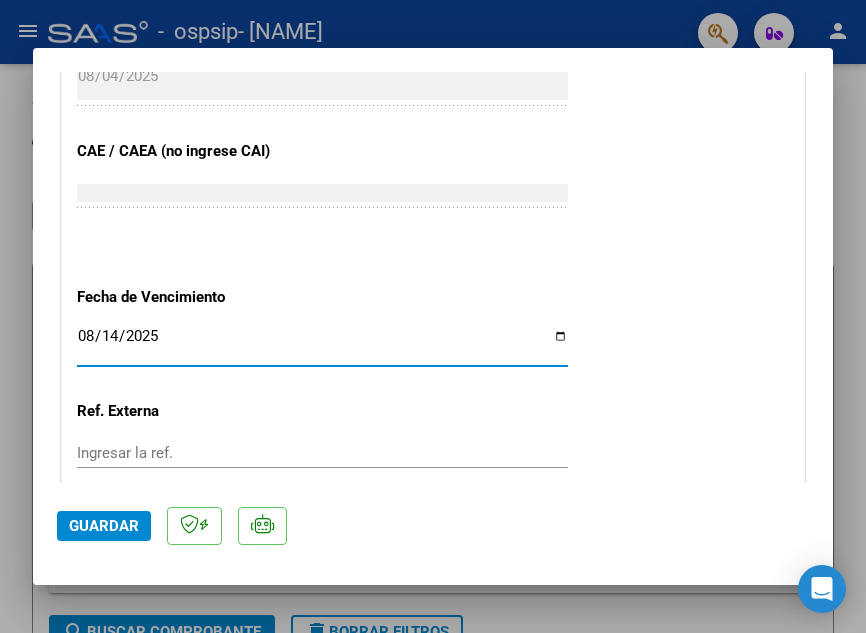 type on "2025-08-14" 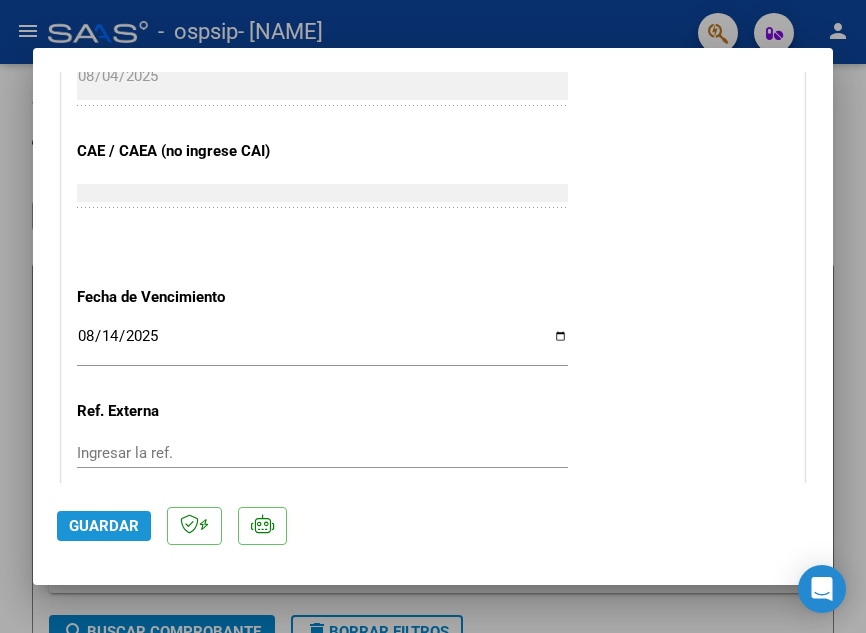 click on "Guardar" 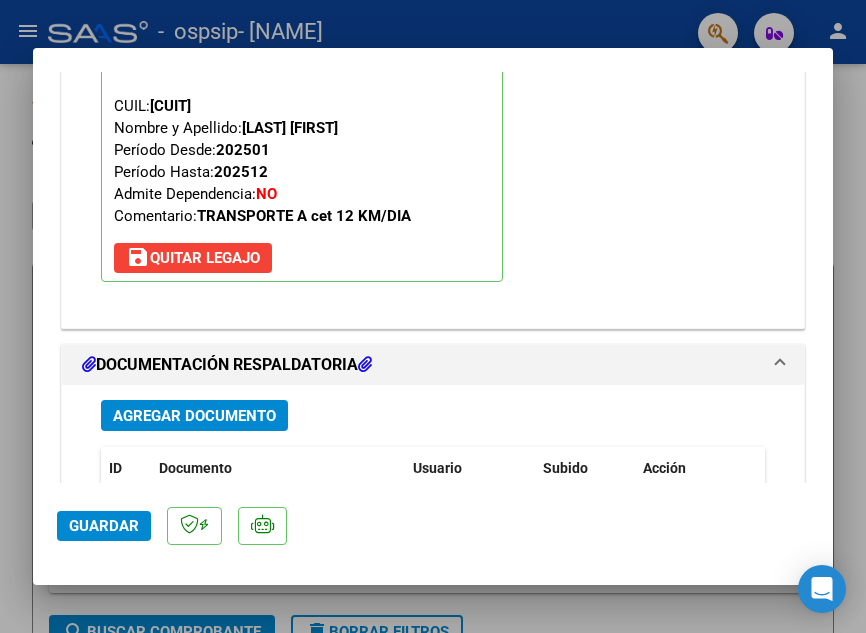 scroll, scrollTop: 2331, scrollLeft: 0, axis: vertical 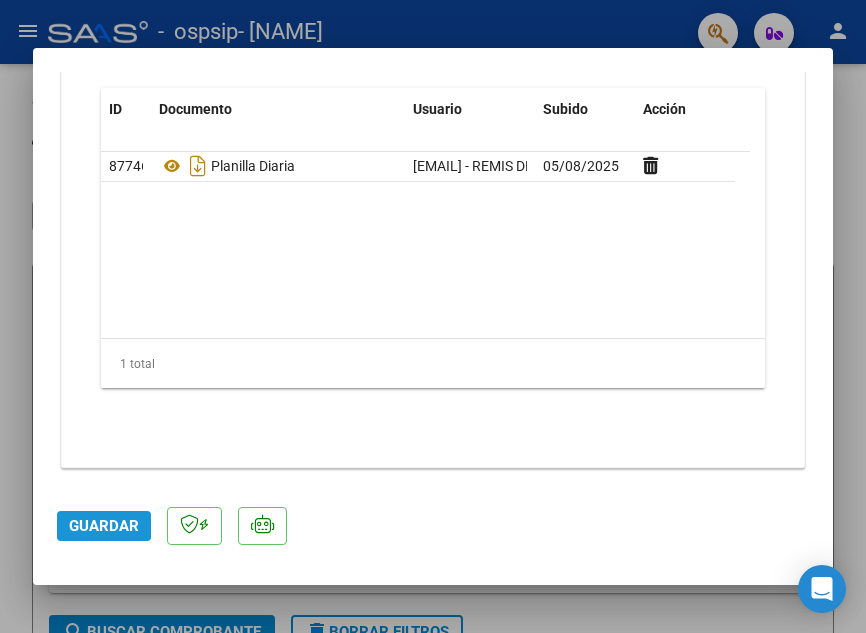click on "Guardar" 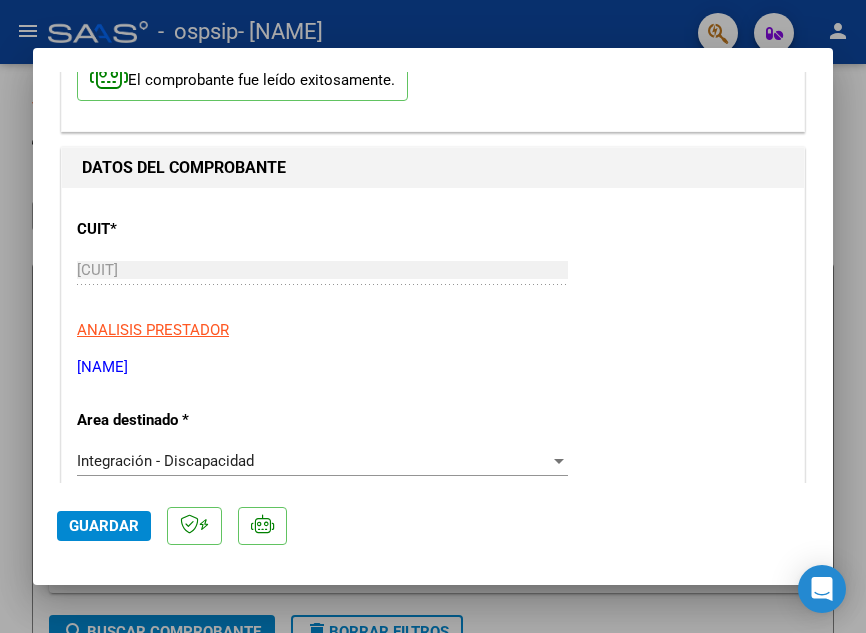 scroll, scrollTop: 0, scrollLeft: 0, axis: both 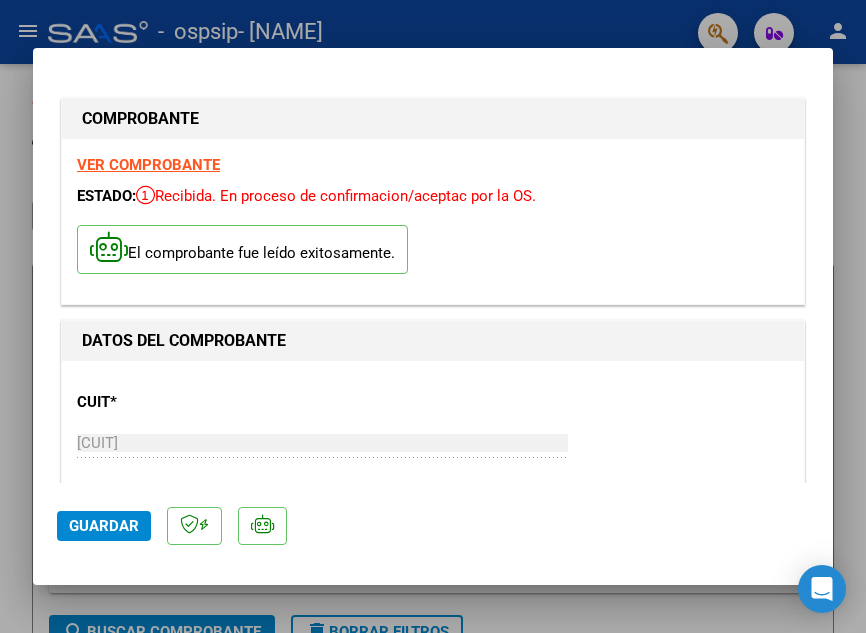 click on "VER COMPROBANTE" at bounding box center (148, 165) 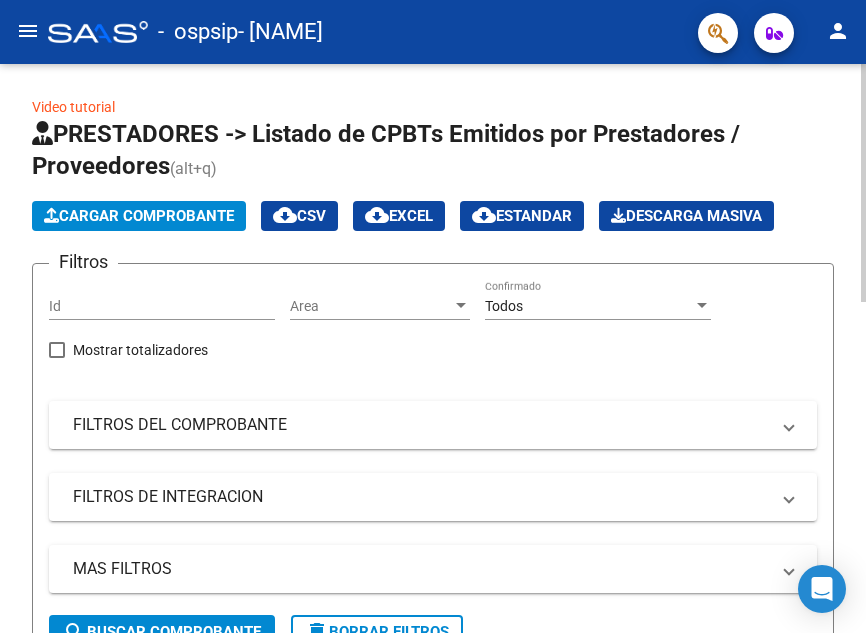 click on "Video tutorial   PRESTADORES -> Listado de CPBTs Emitidos por Prestadores / Proveedores (alt+q)   Cargar Comprobante
cloud_download  CSV  cloud_download  EXCEL  cloud_download  Estandar   Descarga Masiva
Filtros Id Area Area Todos Confirmado   Mostrar totalizadores   FILTROS DEL COMPROBANTE  Comprobante Tipo Comprobante Tipo Start date – End date Fec. Comprobante Desde / Hasta Días Emisión Desde(cant. días) Días Emisión Hasta(cant. días) CUIT / Razón Social Pto. Venta Nro. Comprobante Código SSS CAE Válido CAE Válido Todos Cargado Módulo Hosp. Todos Tiene facturacion Apócrifa Hospital Refes  FILTROS DE INTEGRACION  Período De Prestación Campos del Archivo de Rendición Devuelto x SSS (dr_envio) Todos Rendido x SSS (dr_envio) Tipo de Registro Tipo de Registro Período Presentación Período Presentación Campos del Legajo Asociado (preaprobación) Afiliado Legajo (cuil/nombre) Todos Solo facturas preaprobadas  MAS FILTROS  Todos Con Doc. Respaldatoria Todos Con Trazabilidad Todos – – 1" 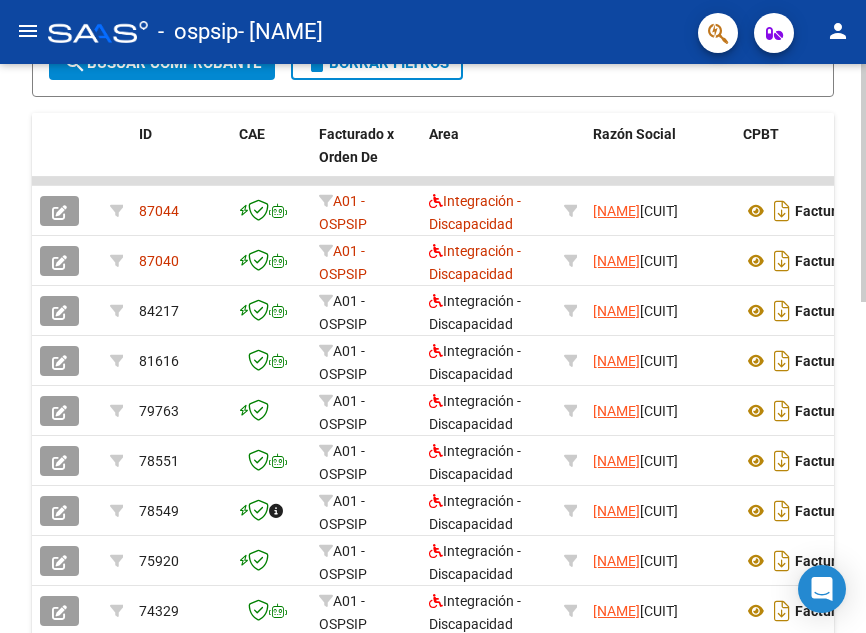 click 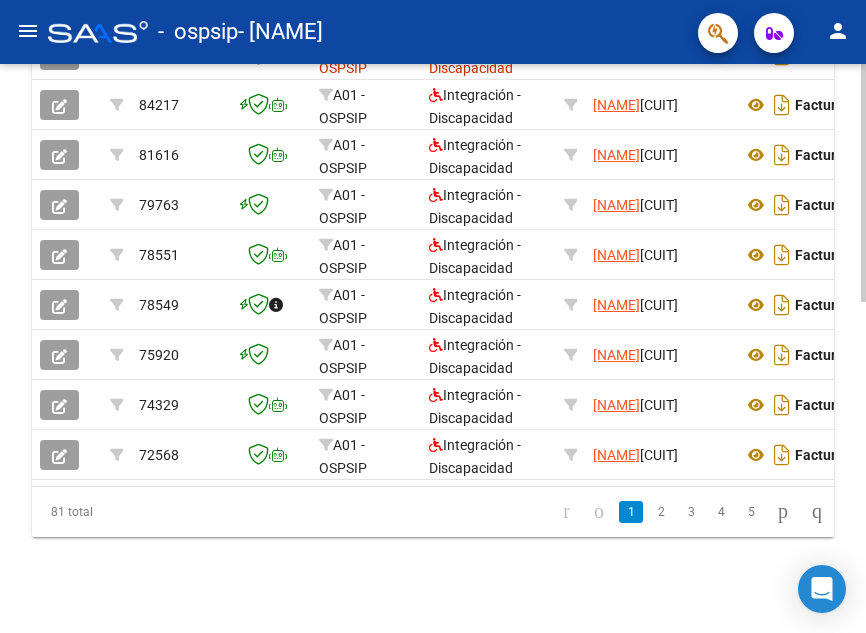 click 